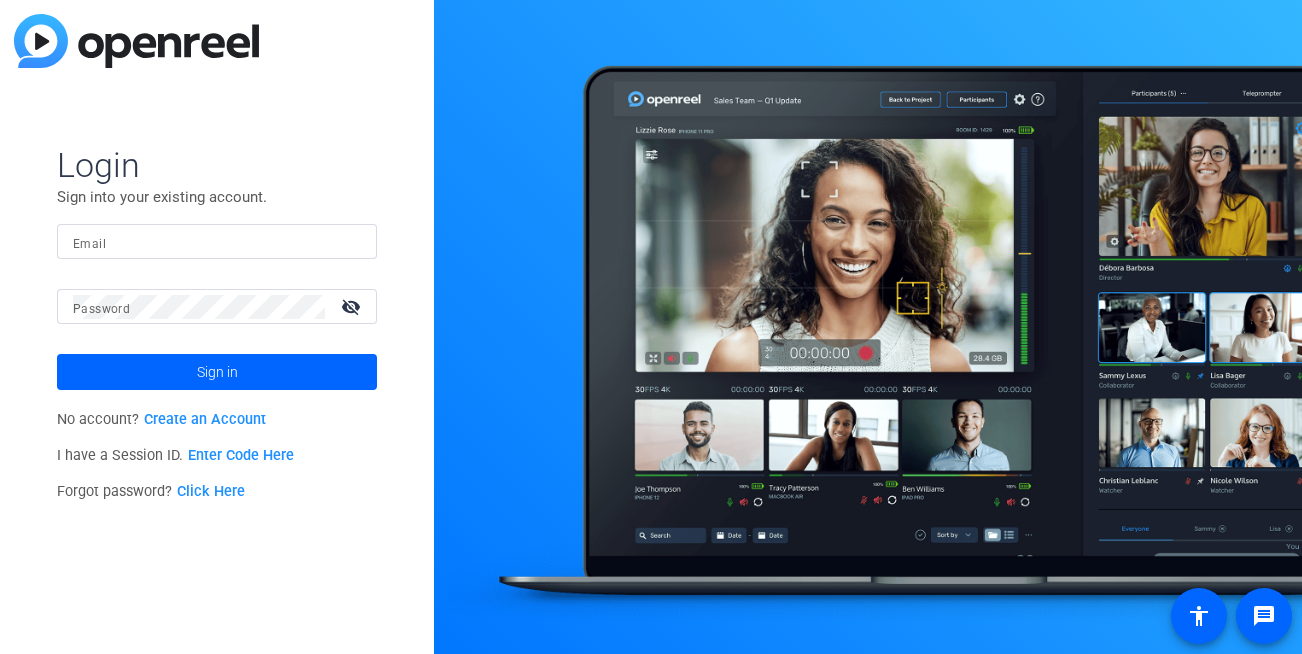 scroll, scrollTop: 0, scrollLeft: 0, axis: both 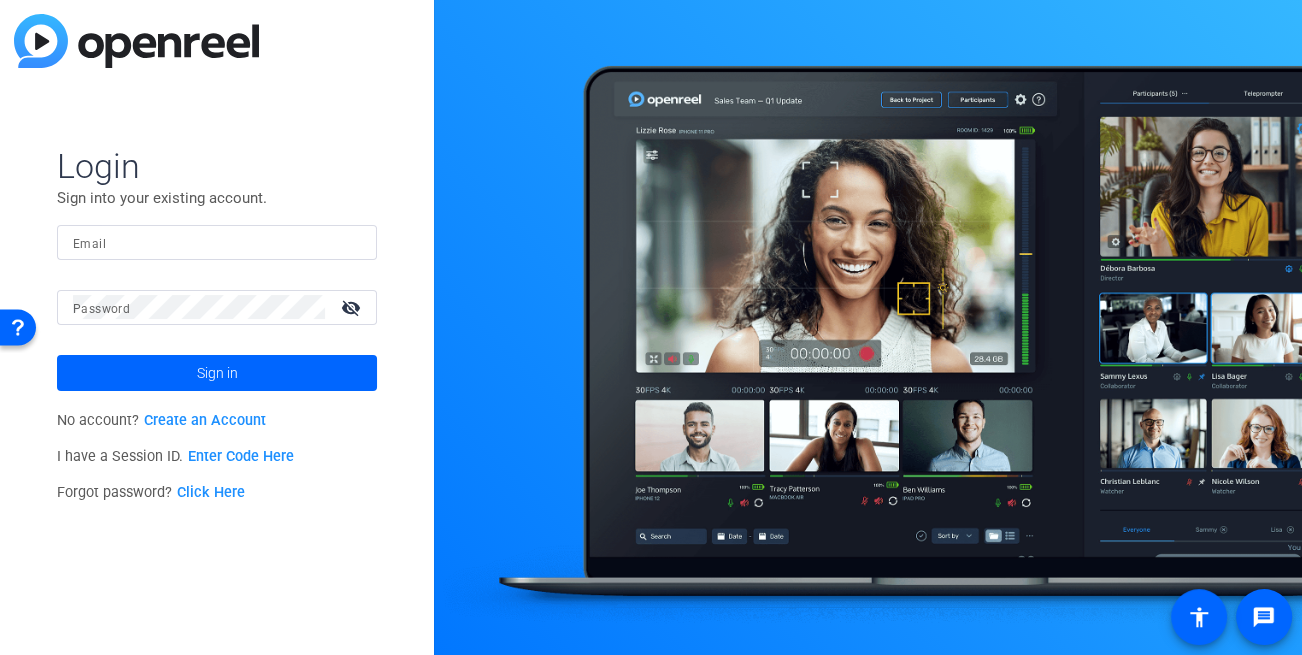 click 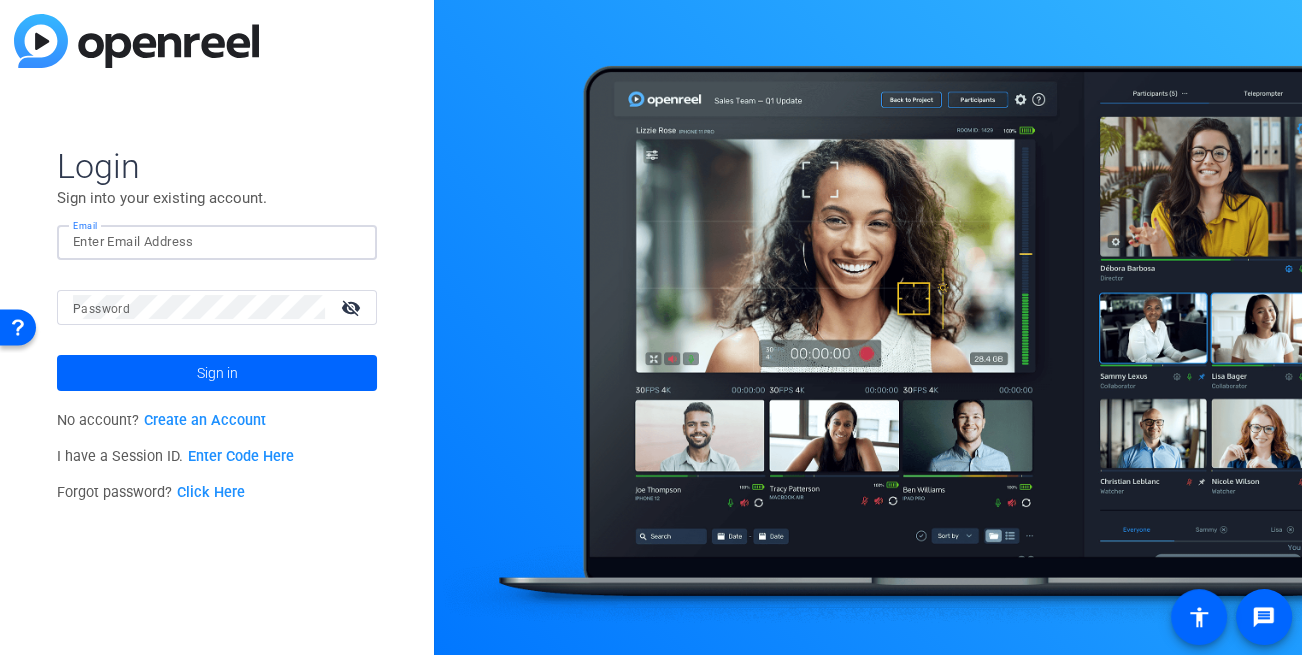 click on "Email" at bounding box center [217, 242] 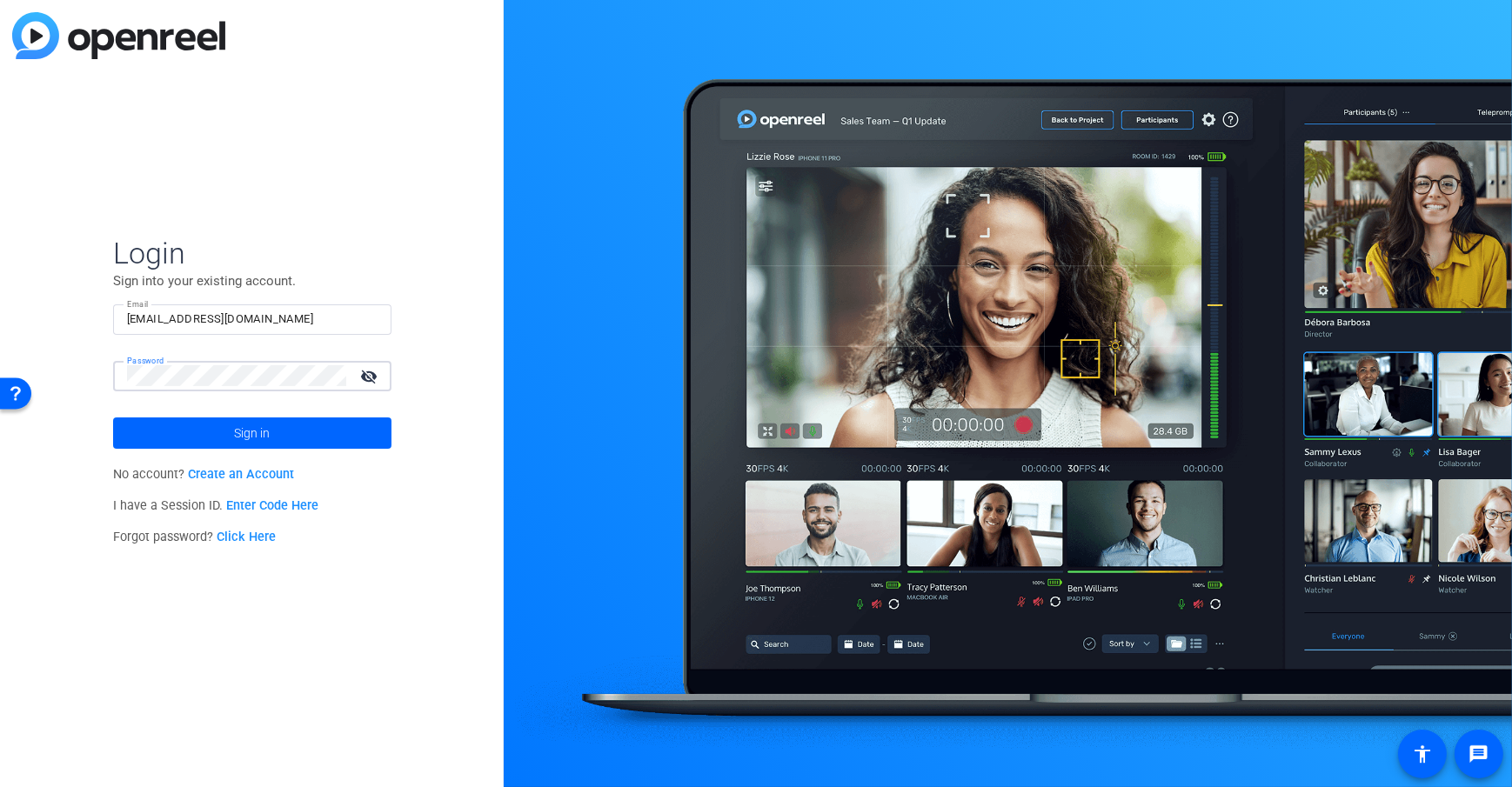 click 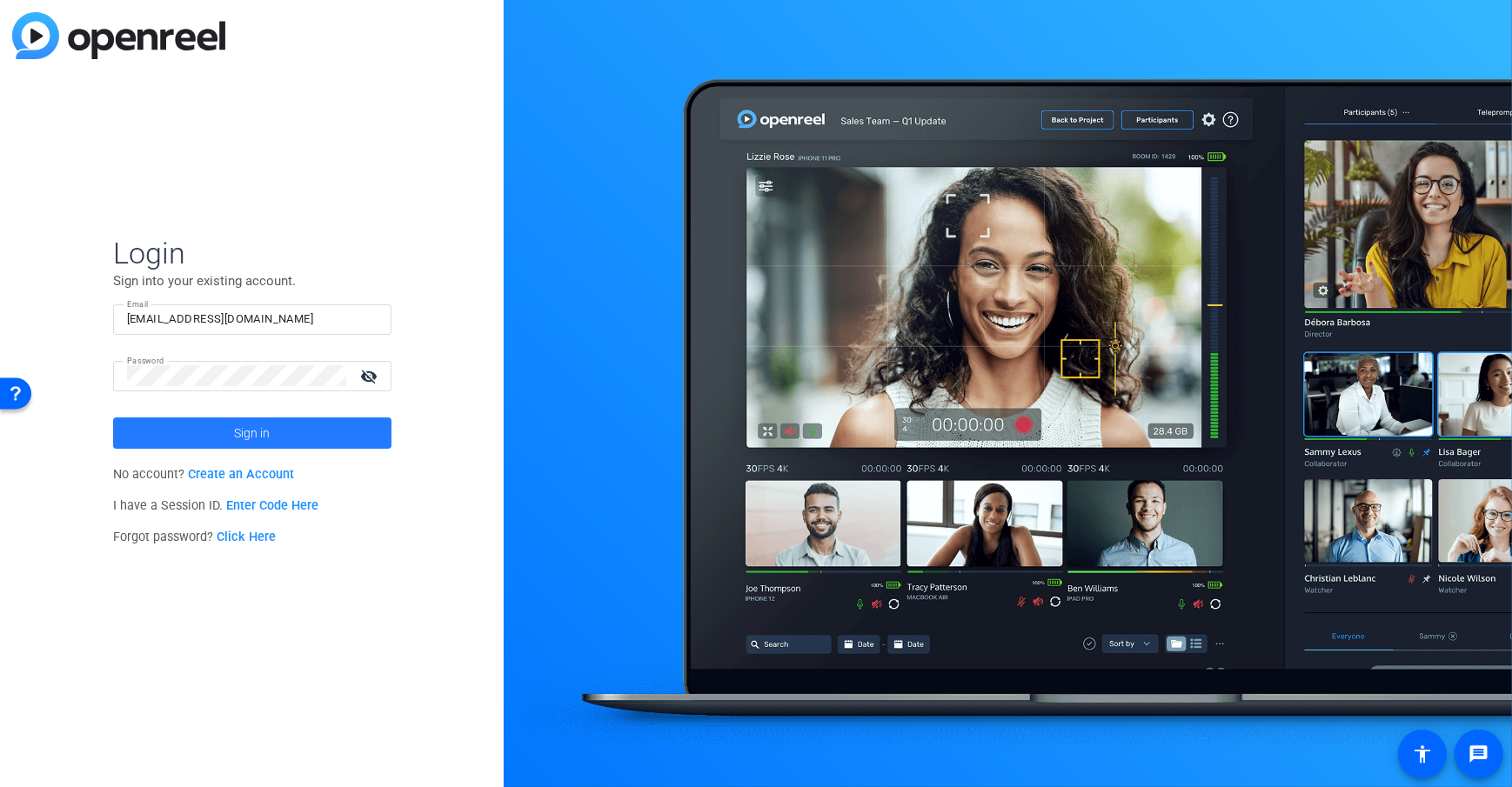 click 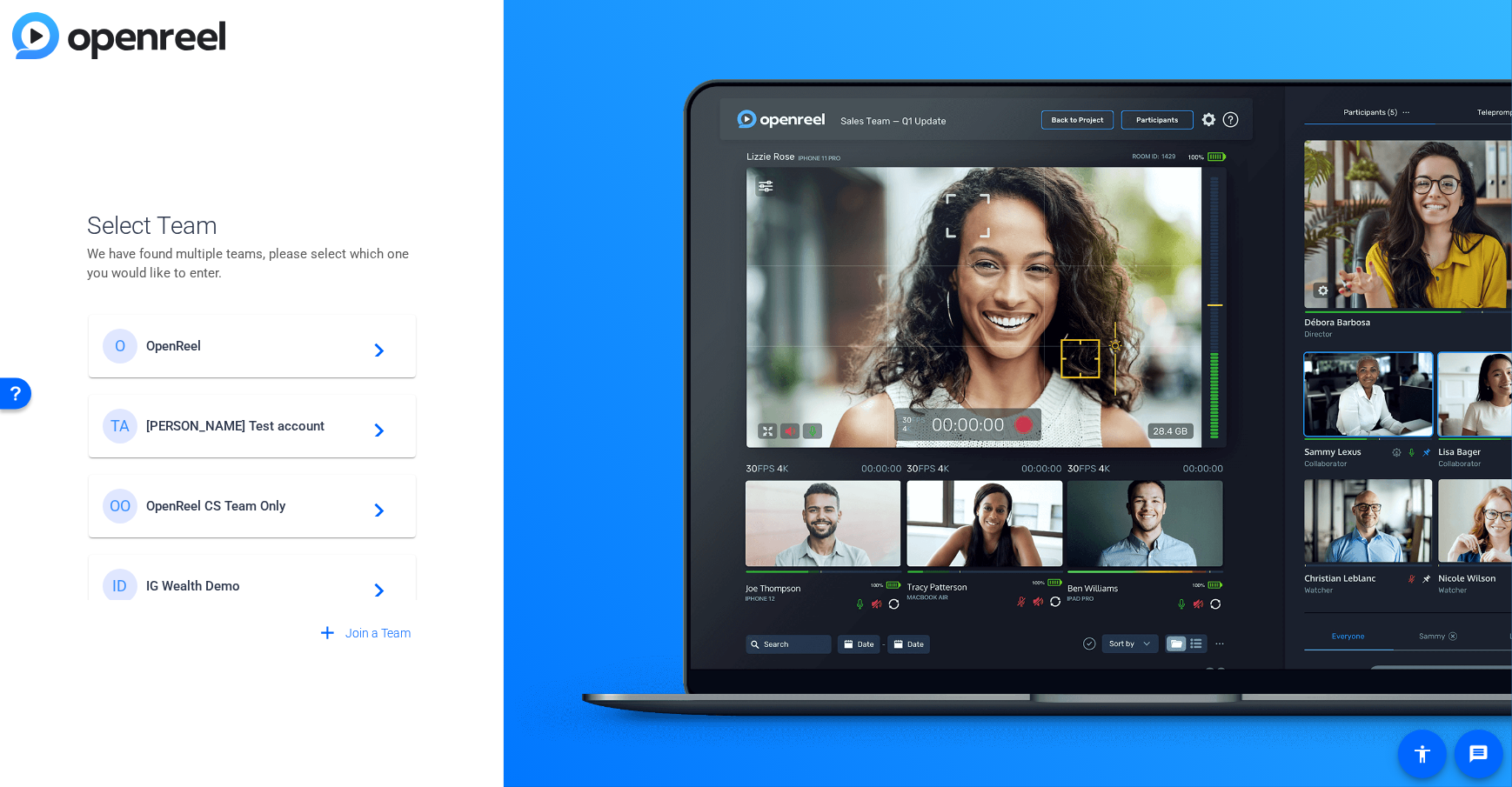 click on "[PERSON_NAME] Test account" 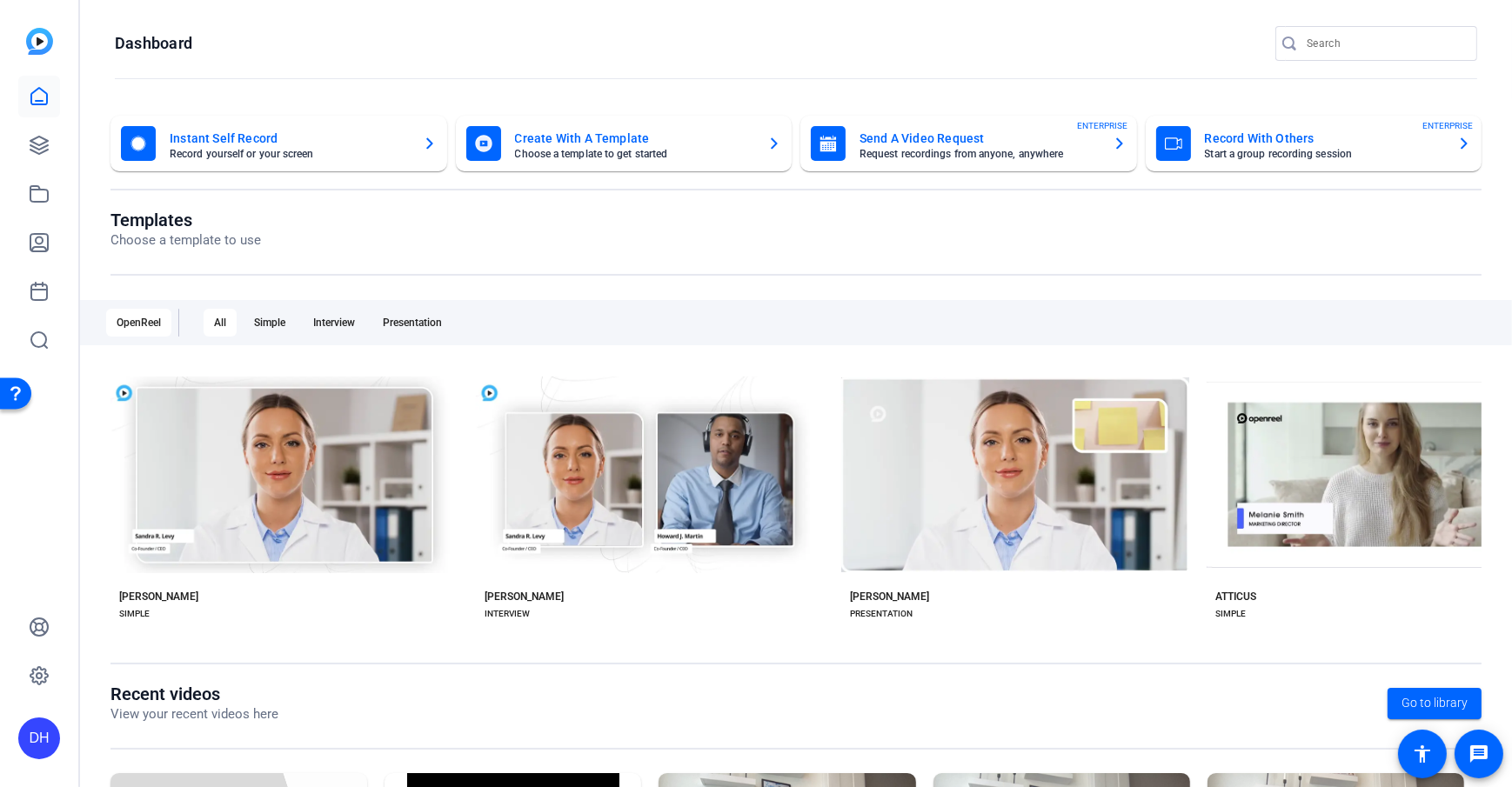 click on "Templates Choose a template to use" 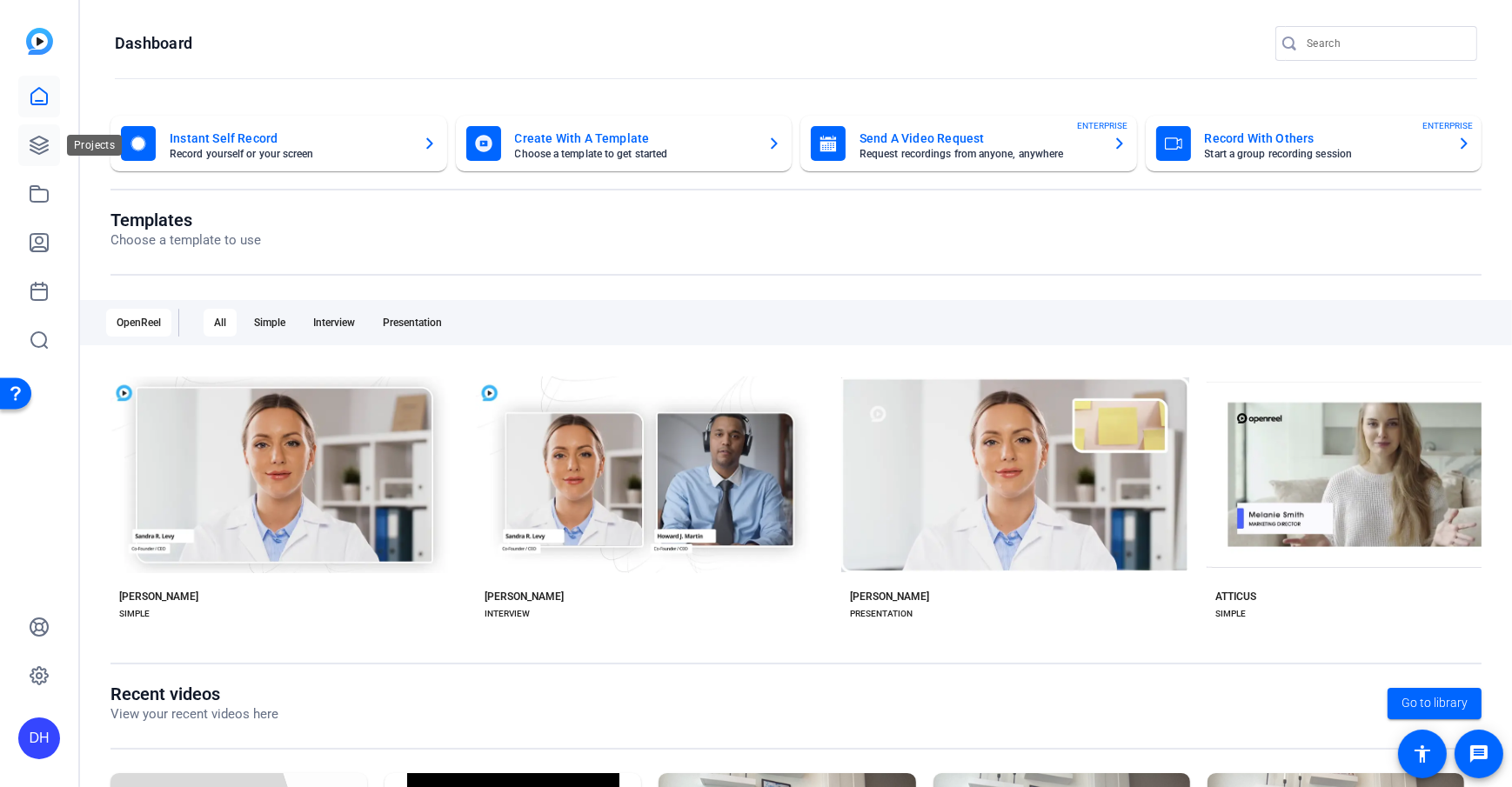 click 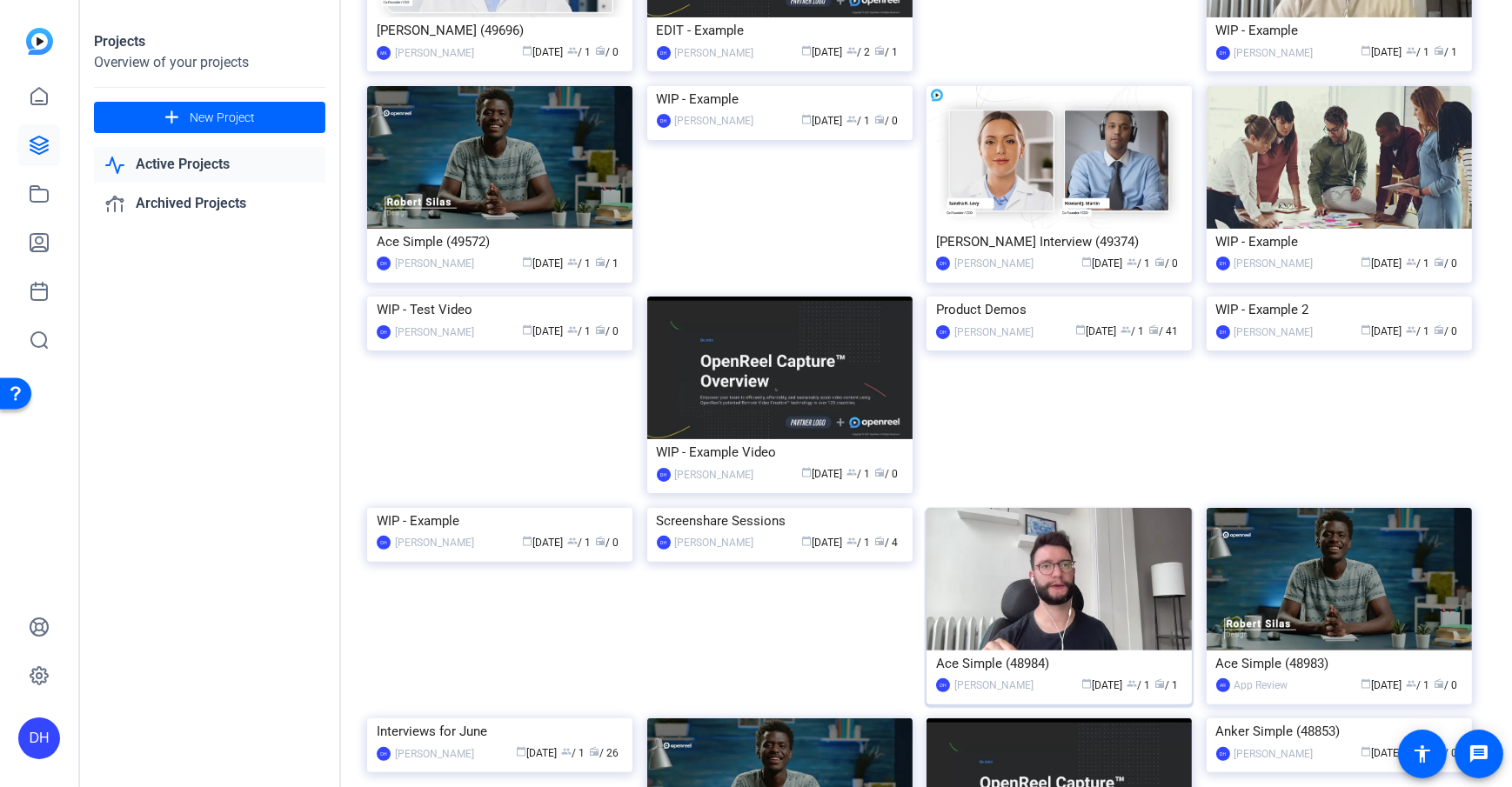 scroll, scrollTop: 537, scrollLeft: 0, axis: vertical 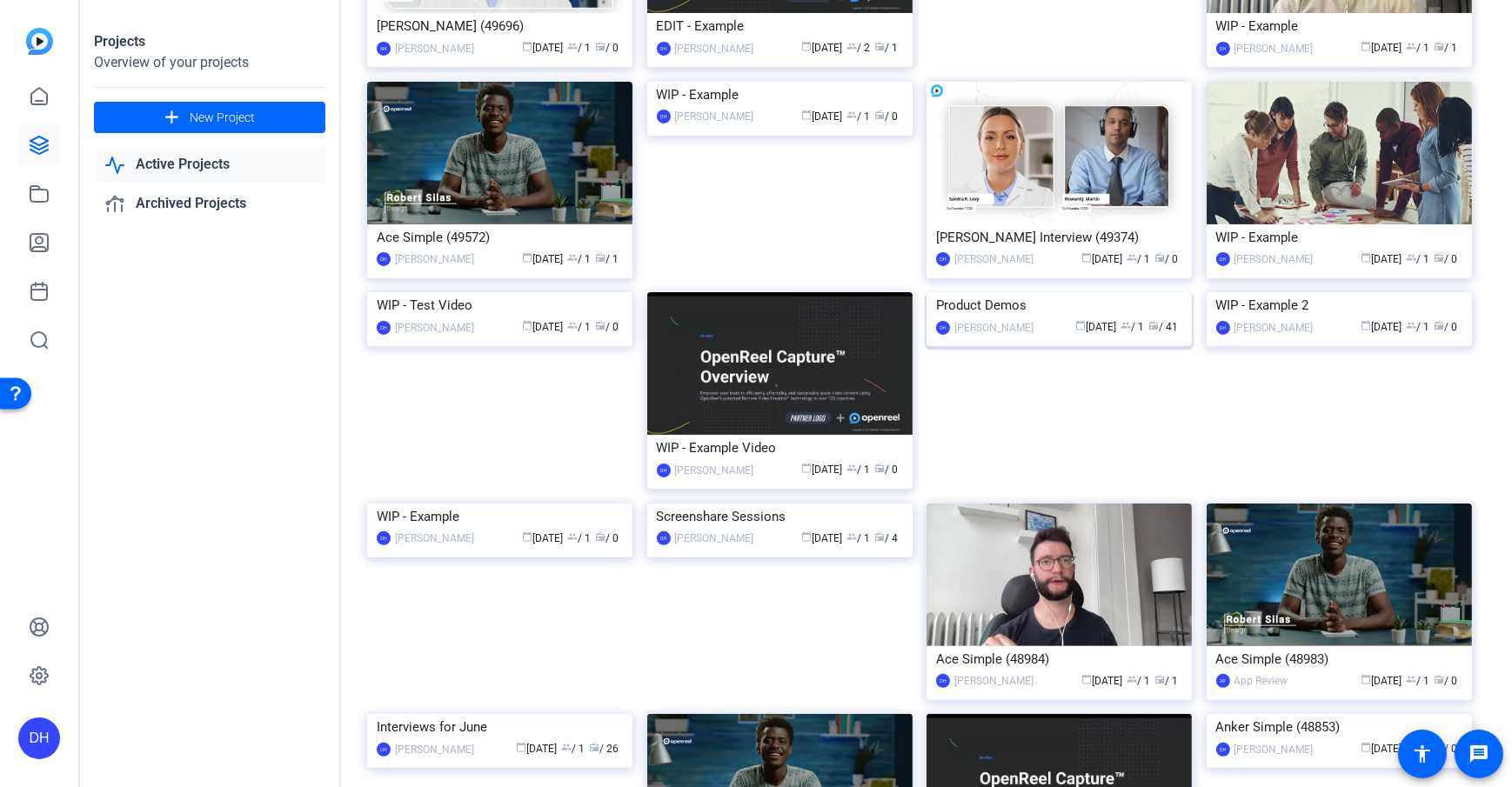 click on "Product Demos" 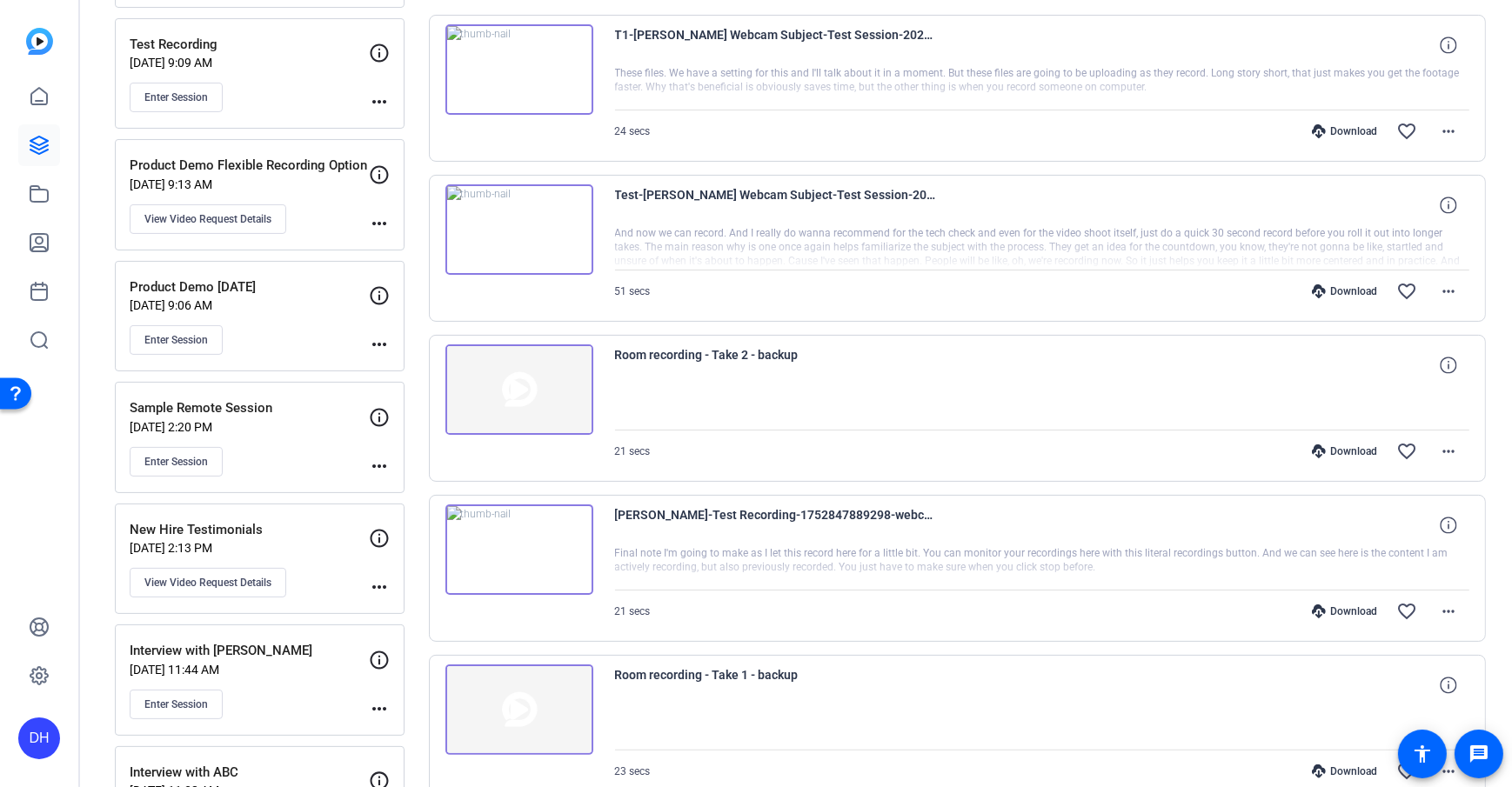 scroll, scrollTop: 0, scrollLeft: 0, axis: both 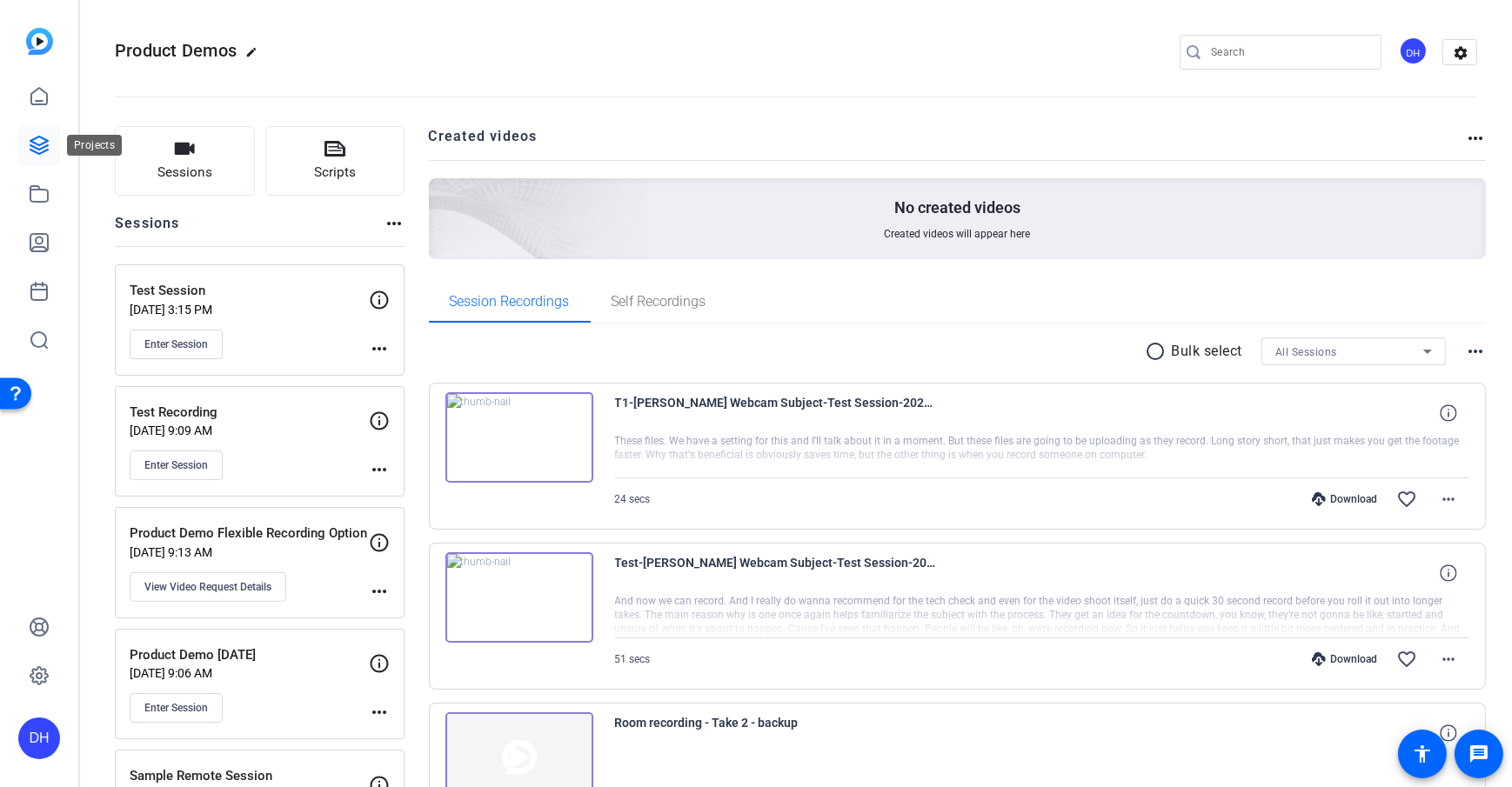 click 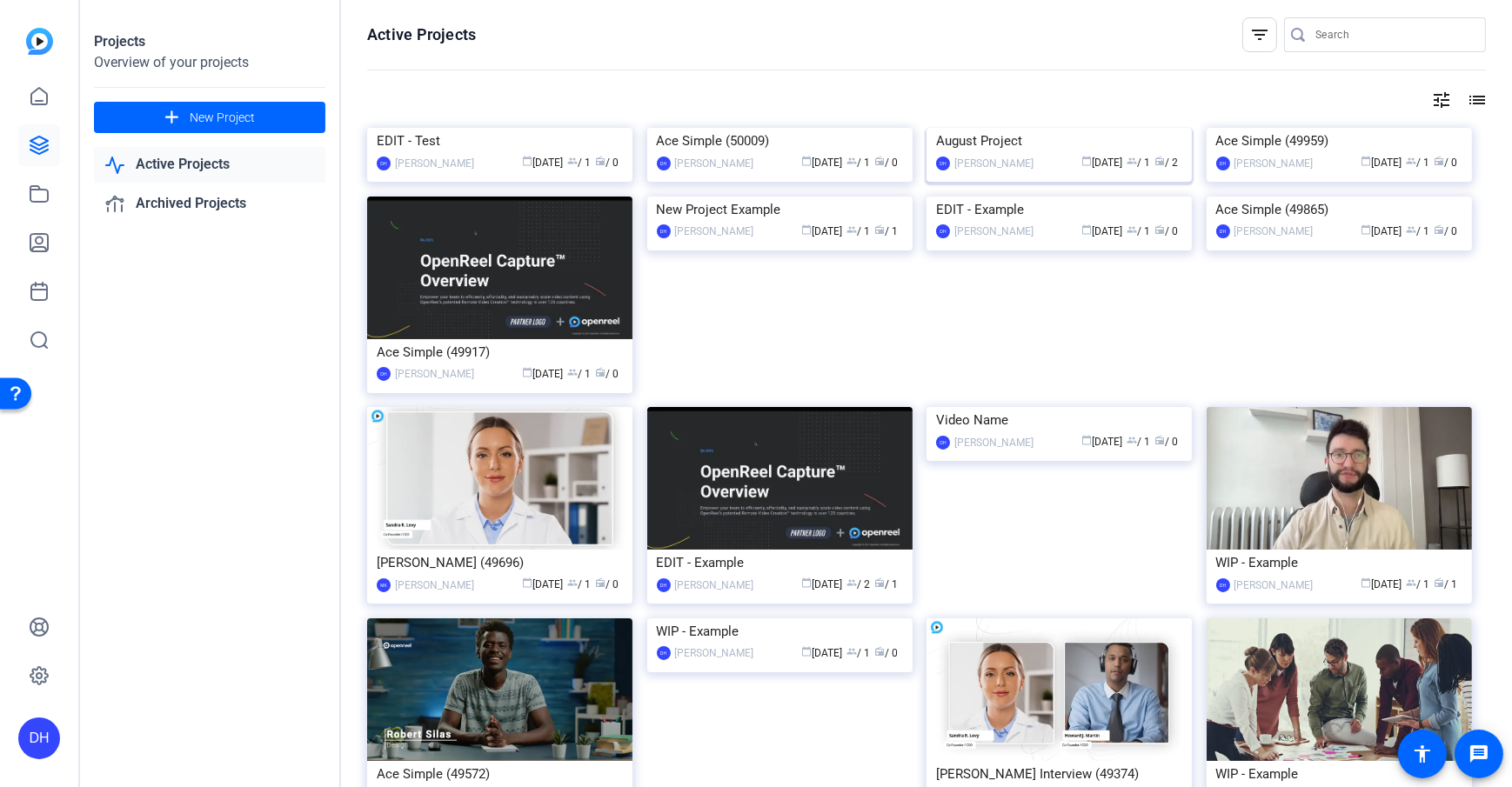 click on "August Project" 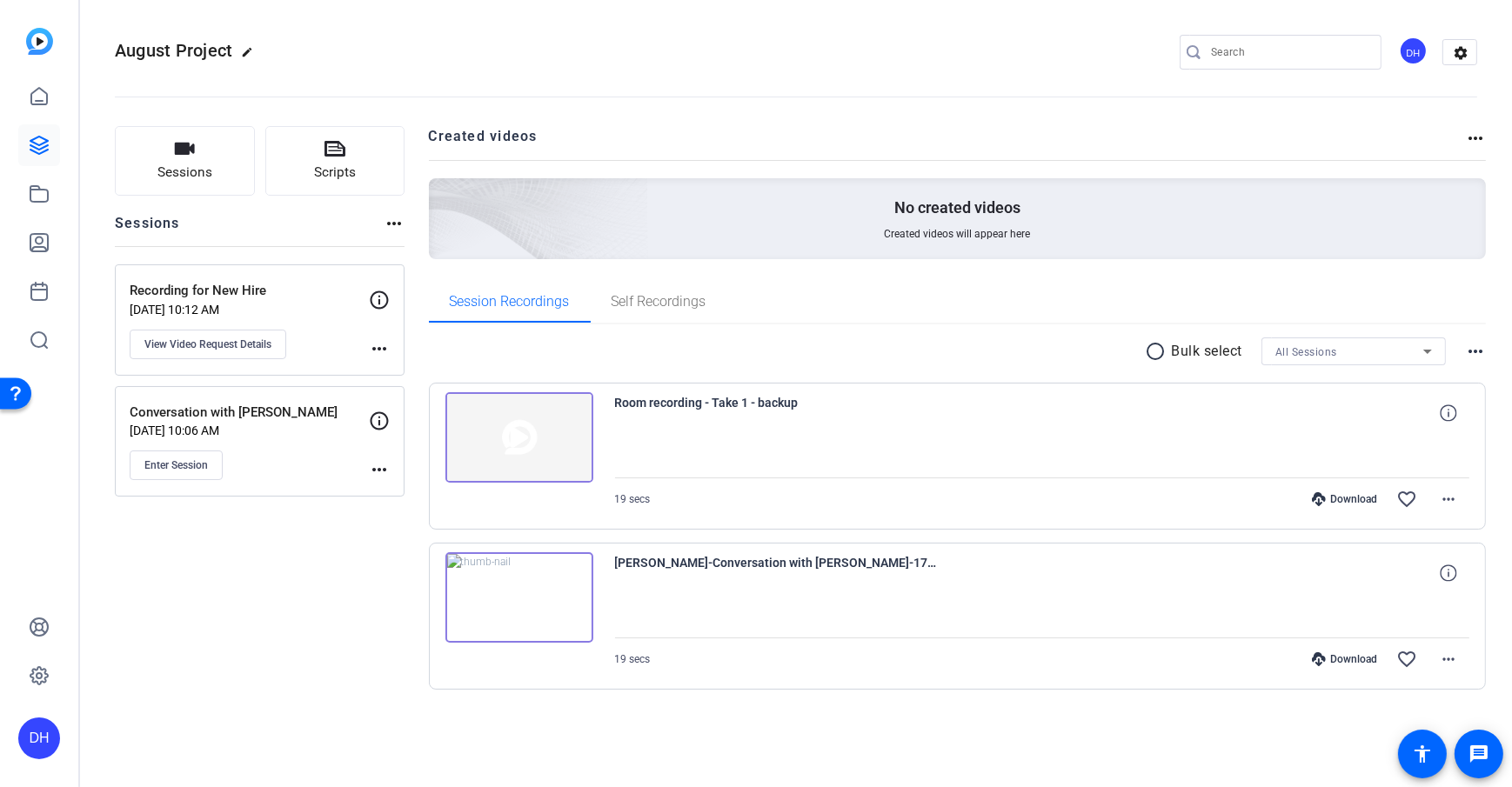click on "Sessions
Scripts  Sessions more_horiz  Recording for New Hire   Jul 22, 2025 @ 10:12 AM  View Video Request Details
more_horiz  Conversation with Jane Doe   Jul 22, 2025 @ 10:06 AM  Enter Session
more_horiz Created videos more_horiz No created videos Created videos will appear here Session Recordings Self Recordings radio_button_unchecked Bulk select All Sessions more_horiz
Room recording - Take 1 - backup
19 secs
Download  favorite_border more_horiz
Daniel Heiberger-Conversation with Jane Doe-1753196876040-webcam
19 secs
Download  favorite_border more_horiz" 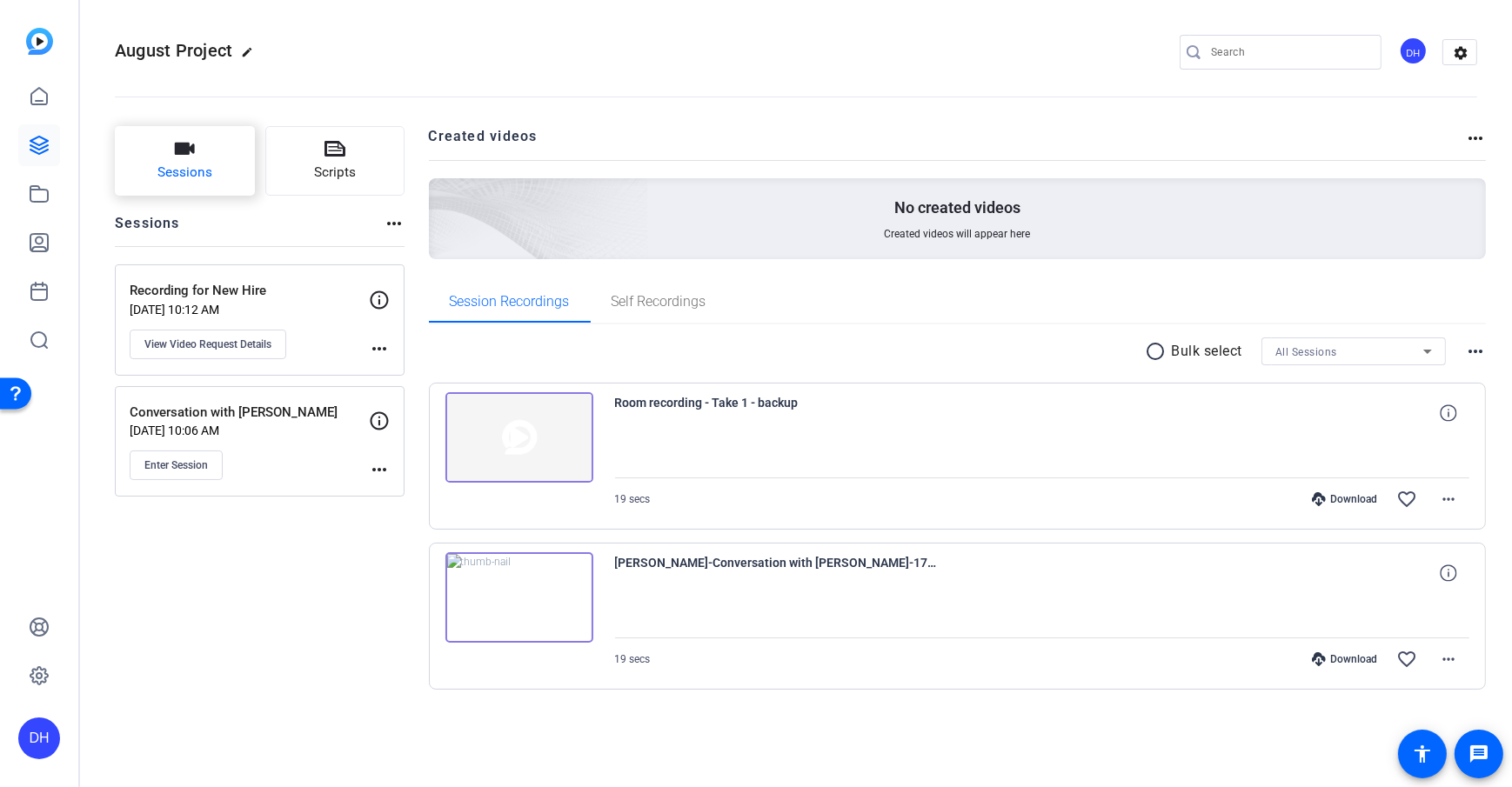 click on "Sessions" 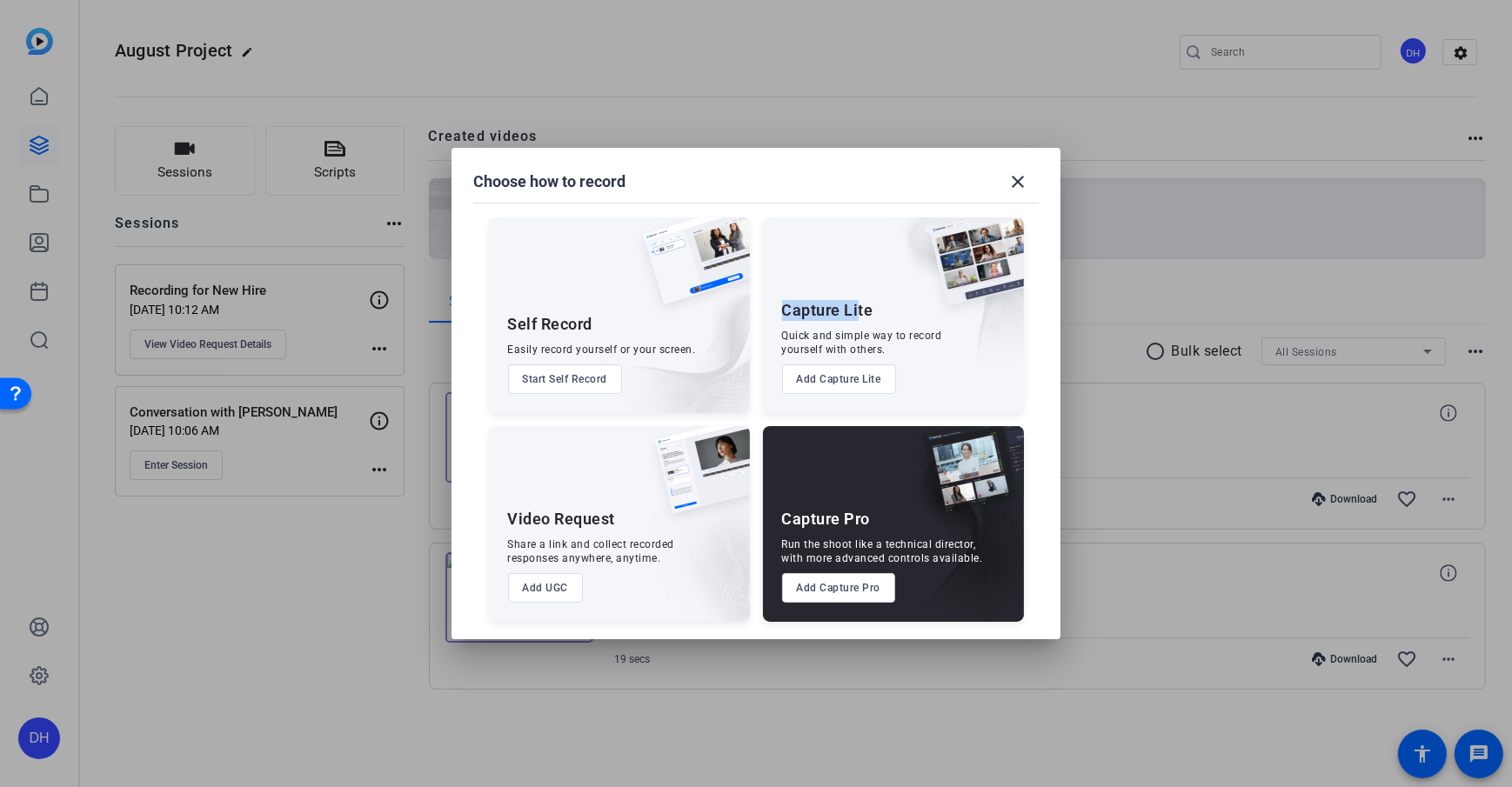 drag, startPoint x: 773, startPoint y: 313, endPoint x: 859, endPoint y: 314, distance: 86.00581 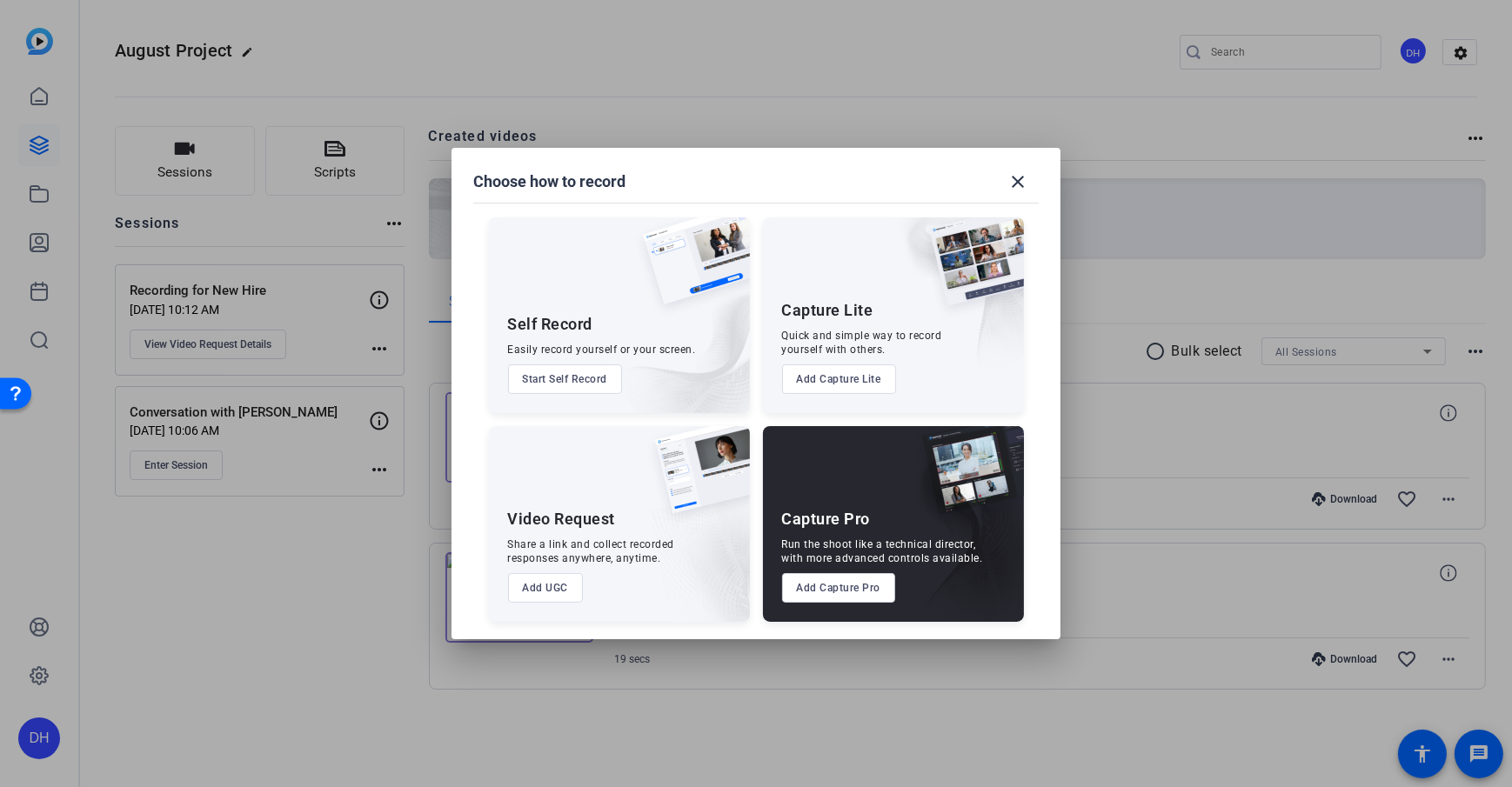 click on "Quick and simple way to record  yourself with others." at bounding box center [862, 343] 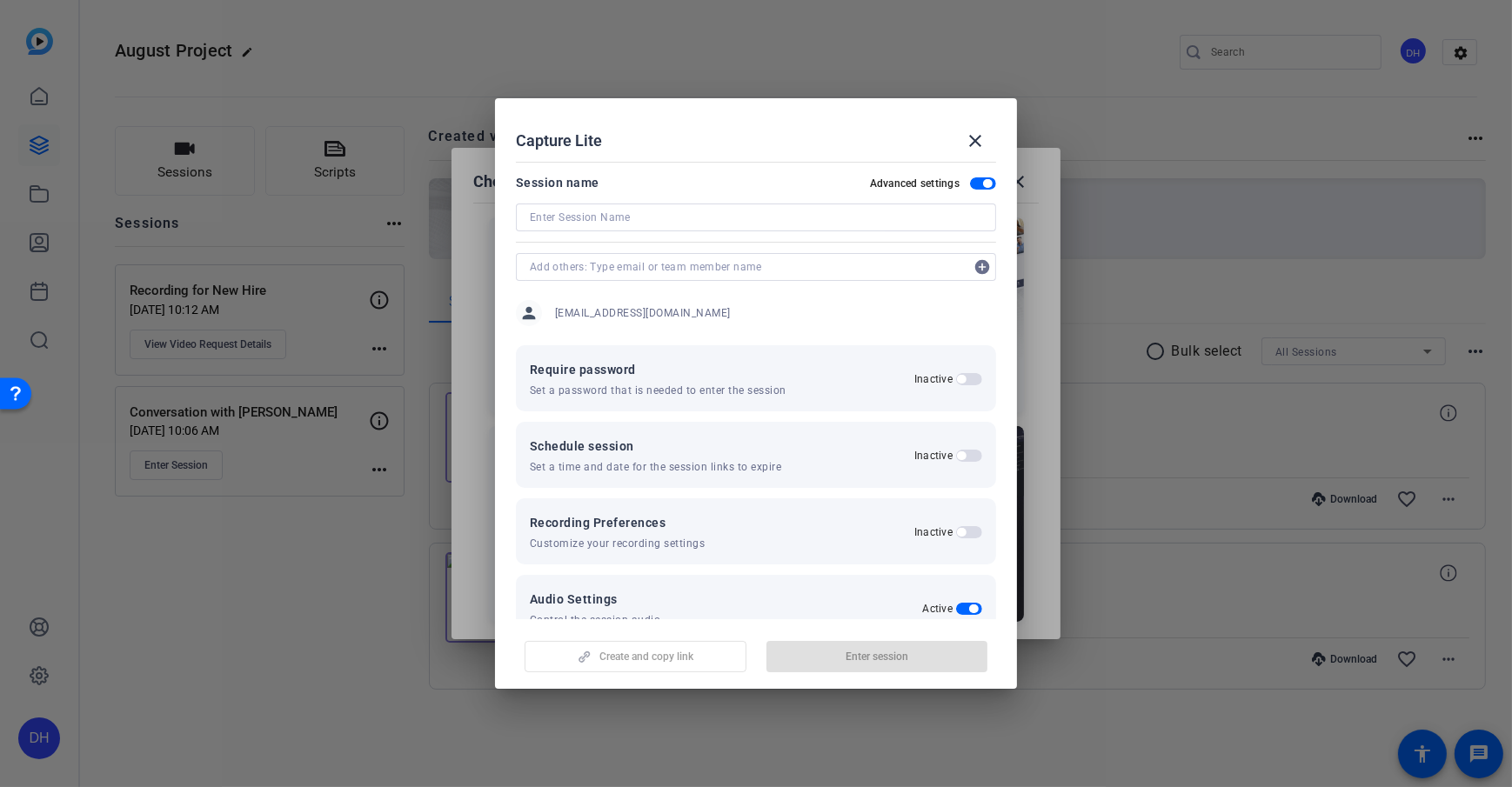 click on "Session name Advanced settings" at bounding box center (756, 183) 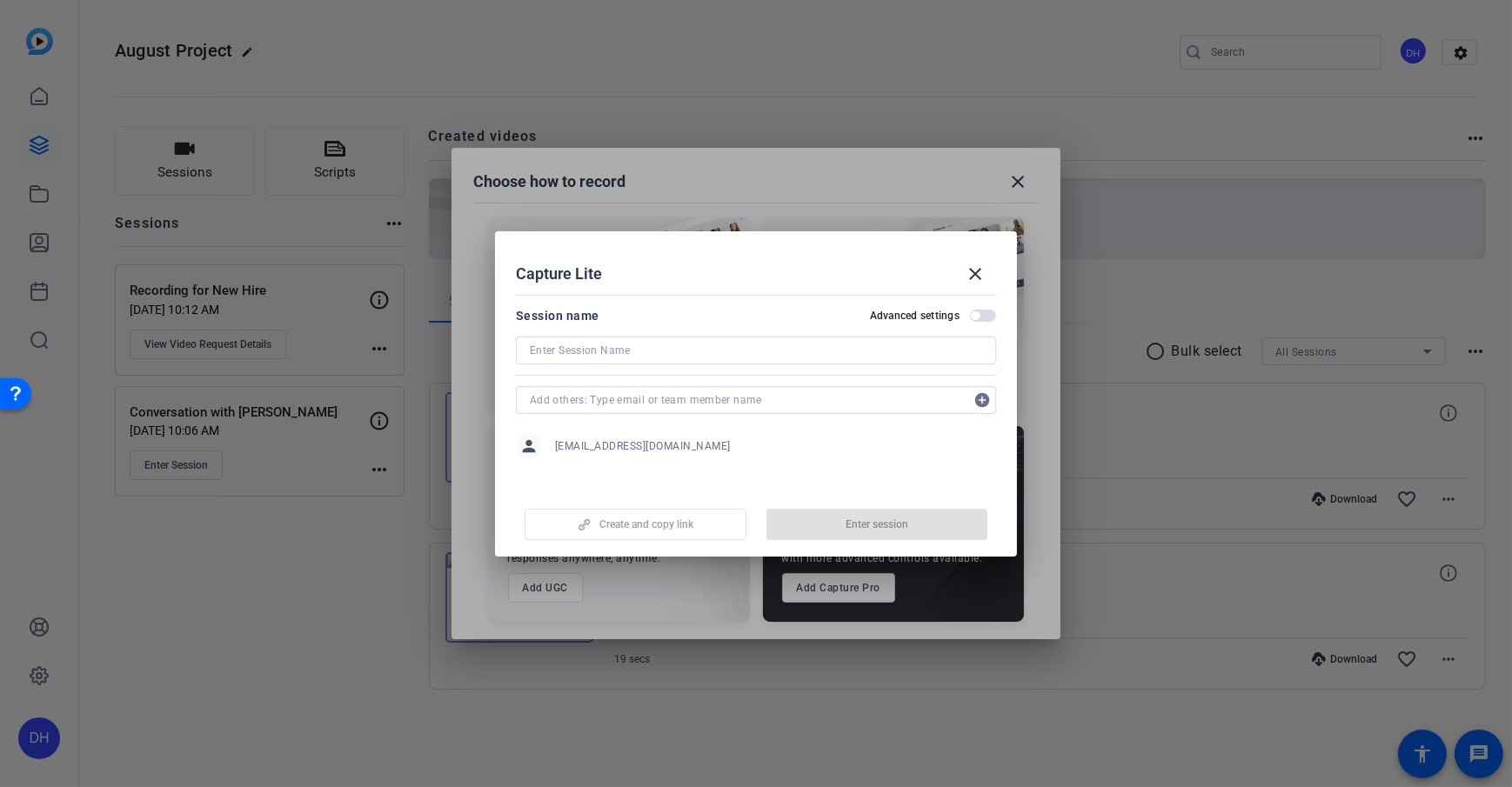 click at bounding box center [983, 316] 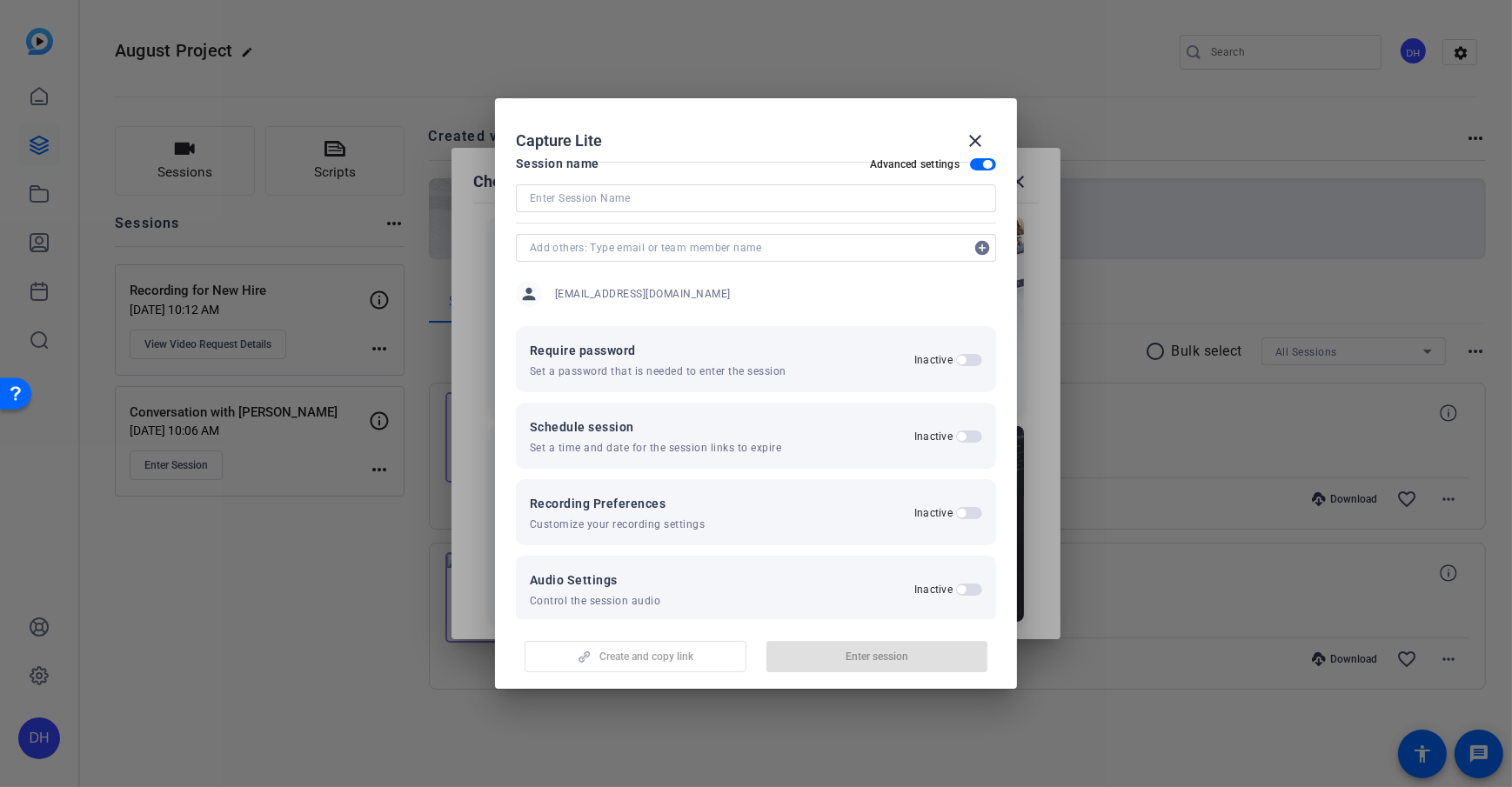 scroll, scrollTop: 0, scrollLeft: 0, axis: both 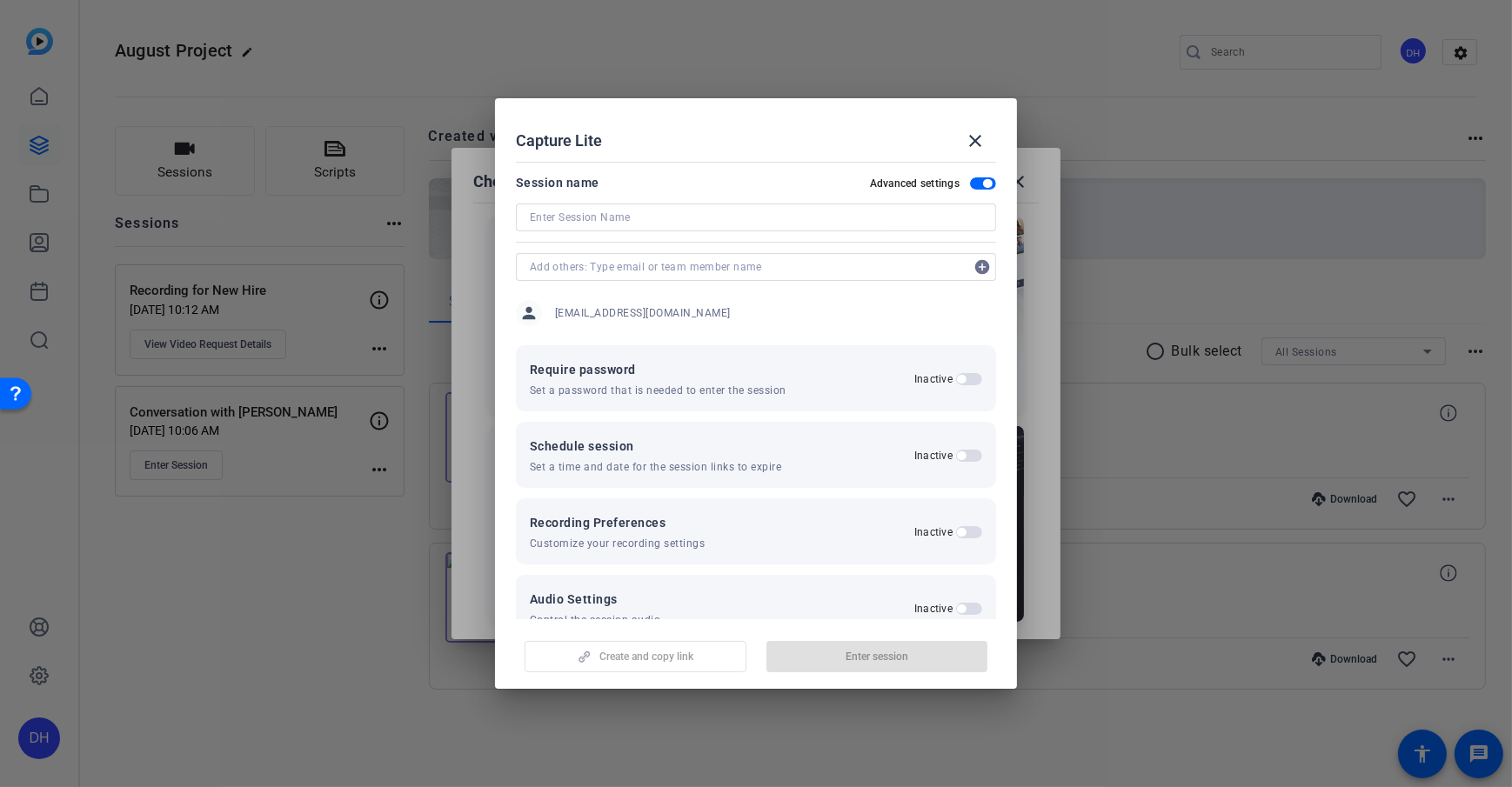 click at bounding box center [983, 183] 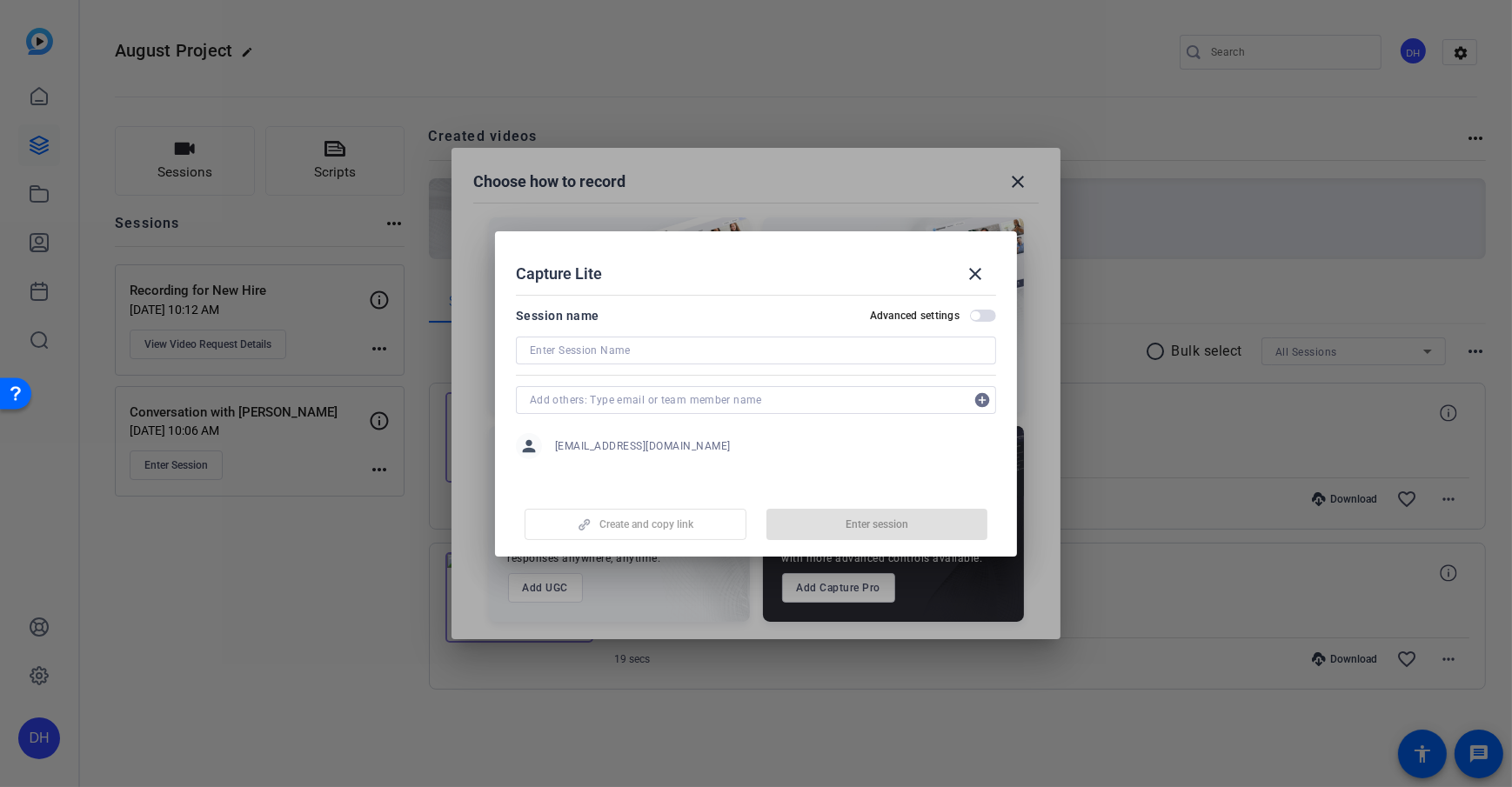 click at bounding box center [756, 350] 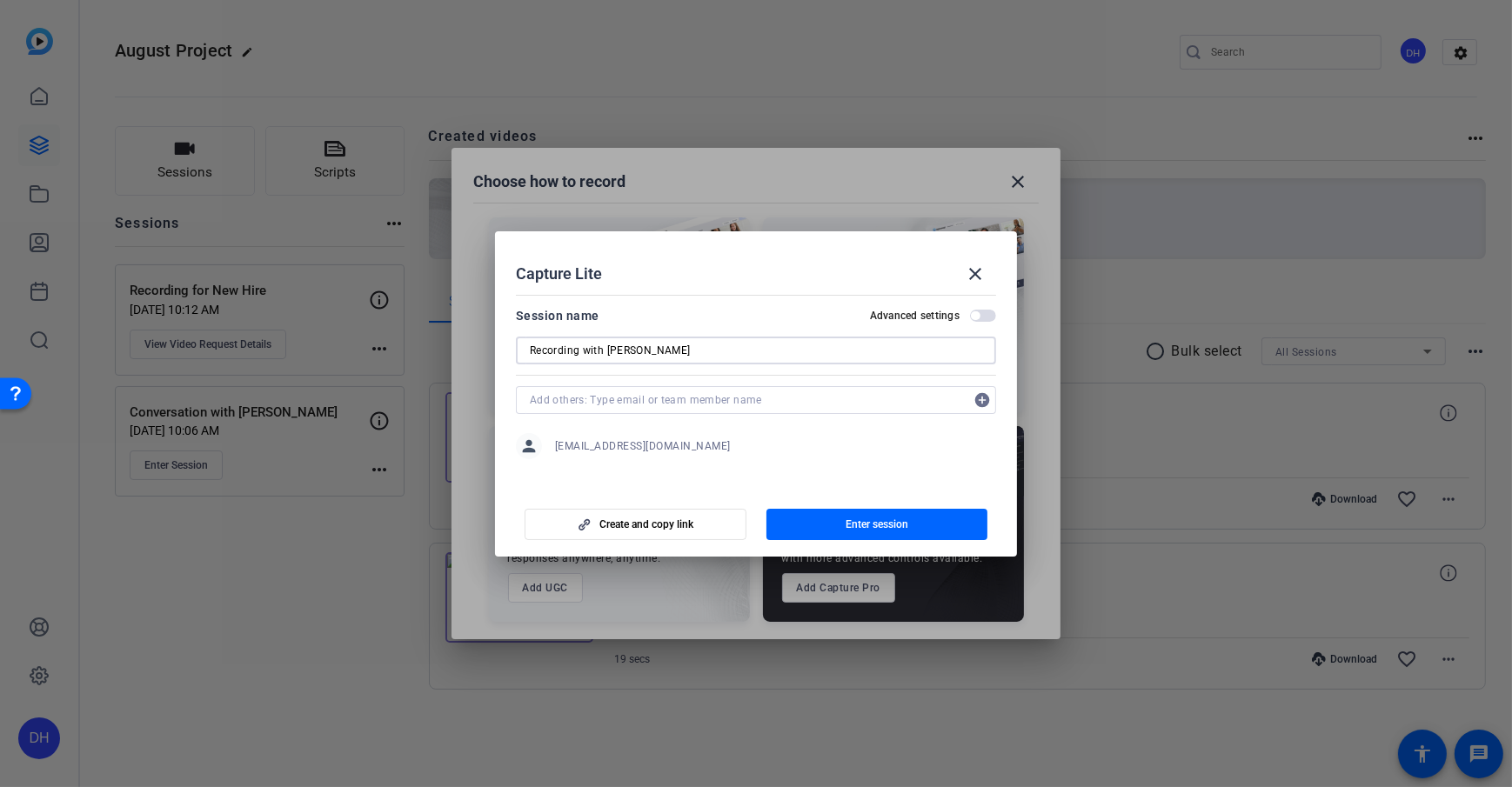 type on "Recording with [PERSON_NAME]" 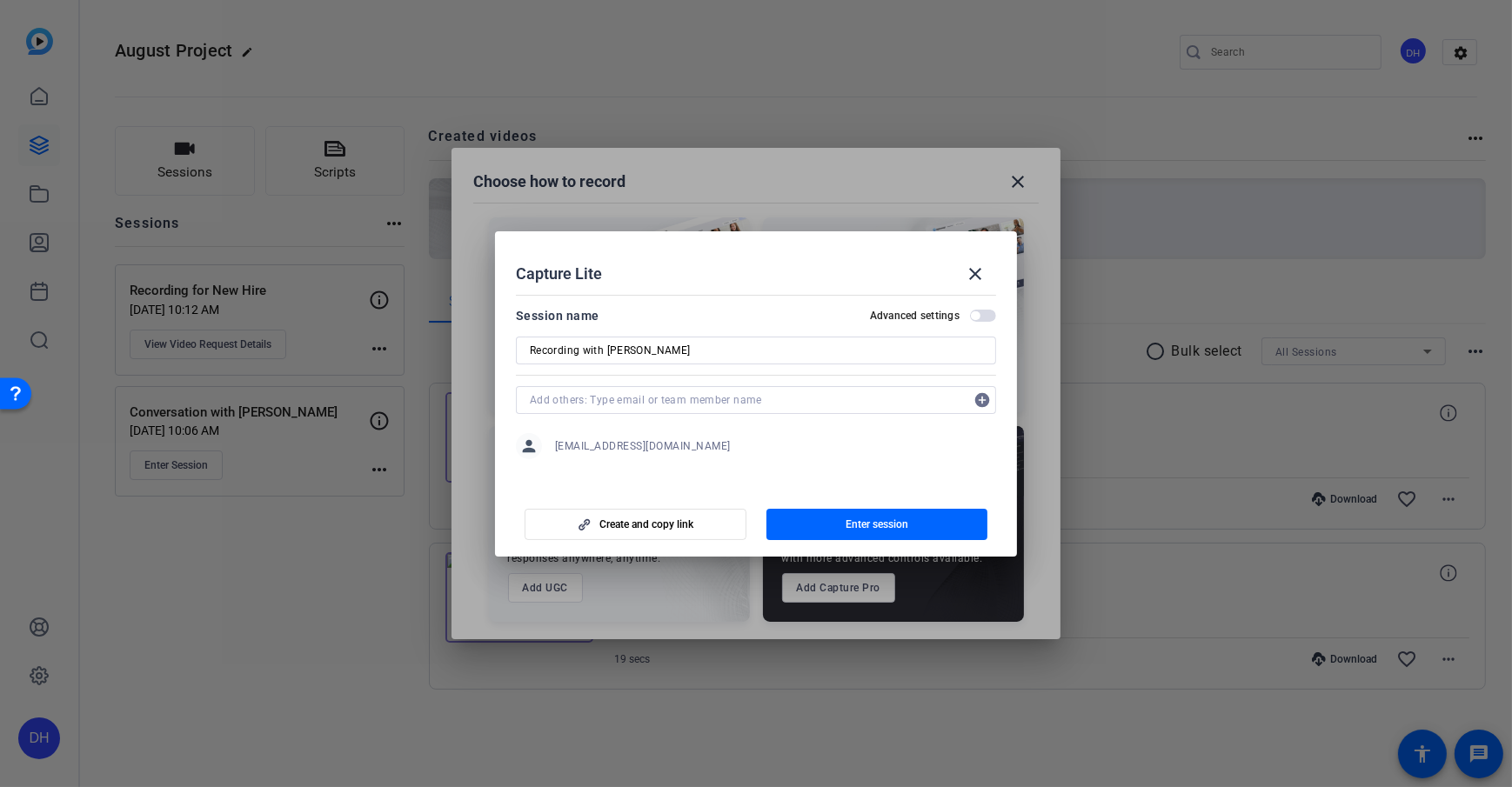 click on "Session name Advanced settings Recording with Erin add_circle person dheiberger@openreel.com" at bounding box center [756, 387] 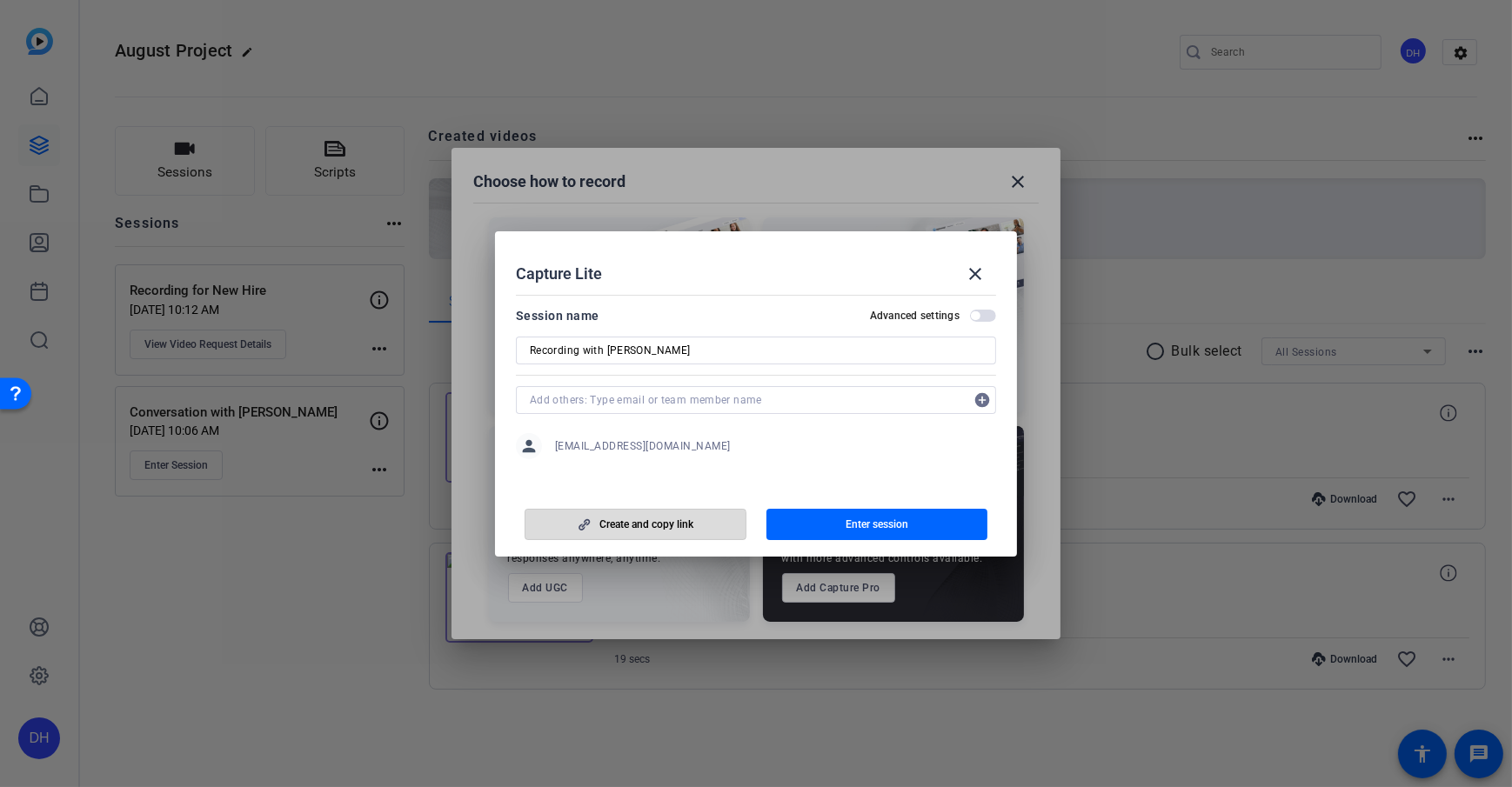 click 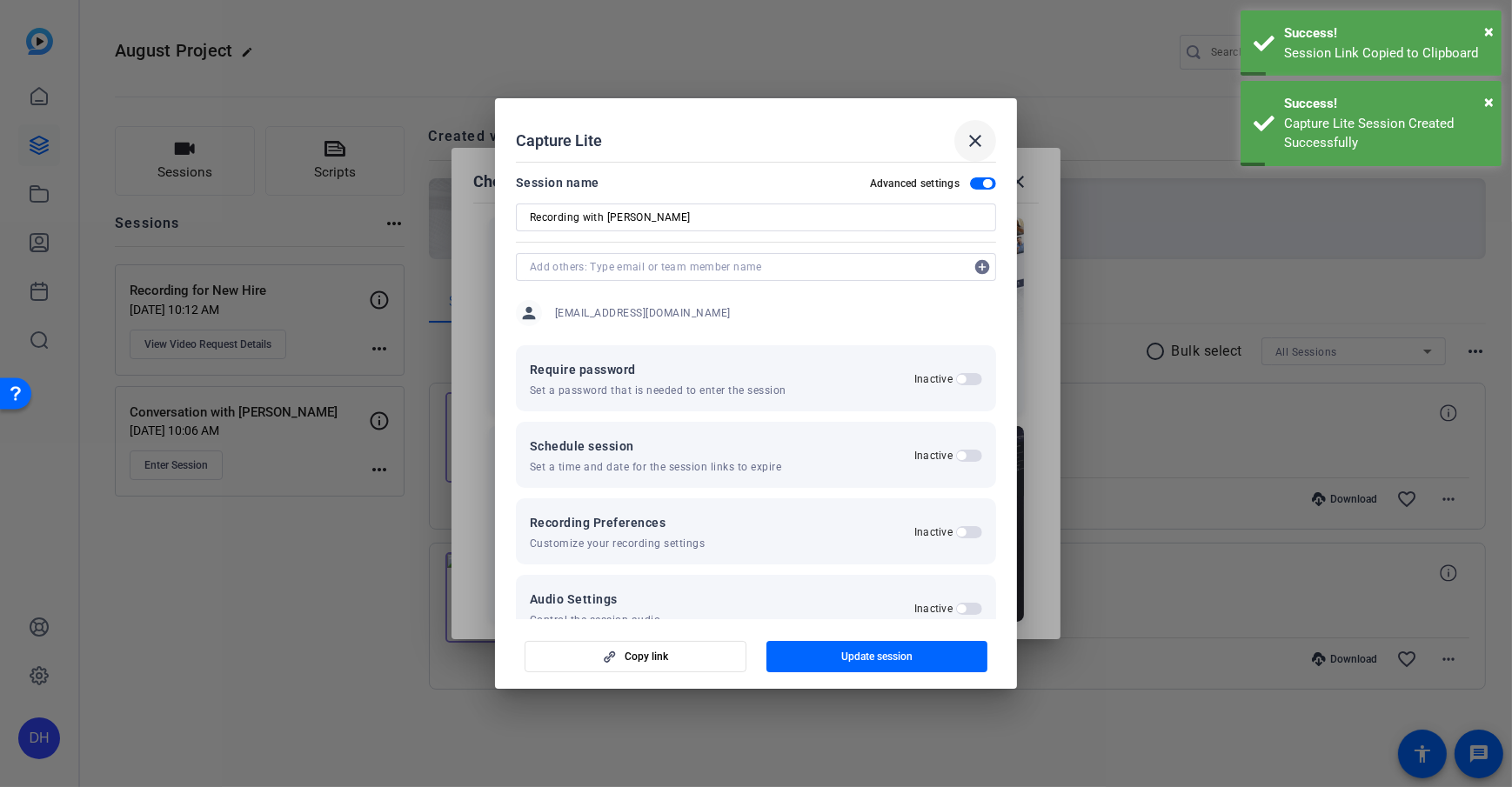click on "close" at bounding box center (975, 141) 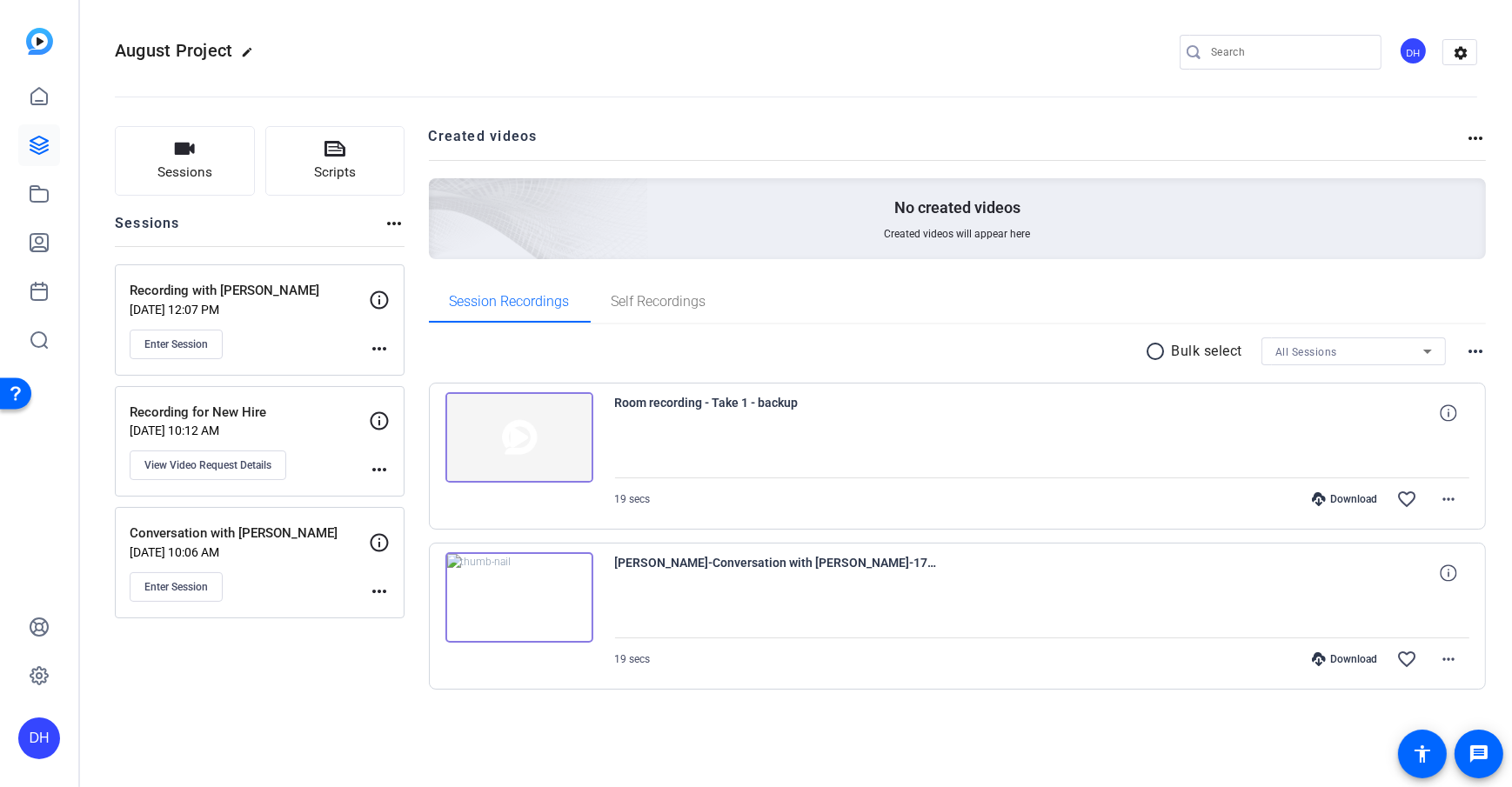 click on "Sessions
Scripts  Sessions more_horiz  Recording with Erin   Jul 24, 2025 @ 12:07 PM  Enter Session
more_horiz  Recording for New Hire   Jul 22, 2025 @ 10:12 AM  View Video Request Details
more_horiz  Conversation with Jane Doe   Jul 22, 2025 @ 10:06 AM  Enter Session
more_horiz Created videos more_horiz No created videos Created videos will appear here Session Recordings Self Recordings radio_button_unchecked Bulk select All Sessions more_horiz
Room recording - Take 1 - backup
19 secs
Download  favorite_border more_horiz
Daniel Heiberger-Conversation with Jane Doe-1753196876040-webcam
19 secs
Download  favorite_border more_horiz" 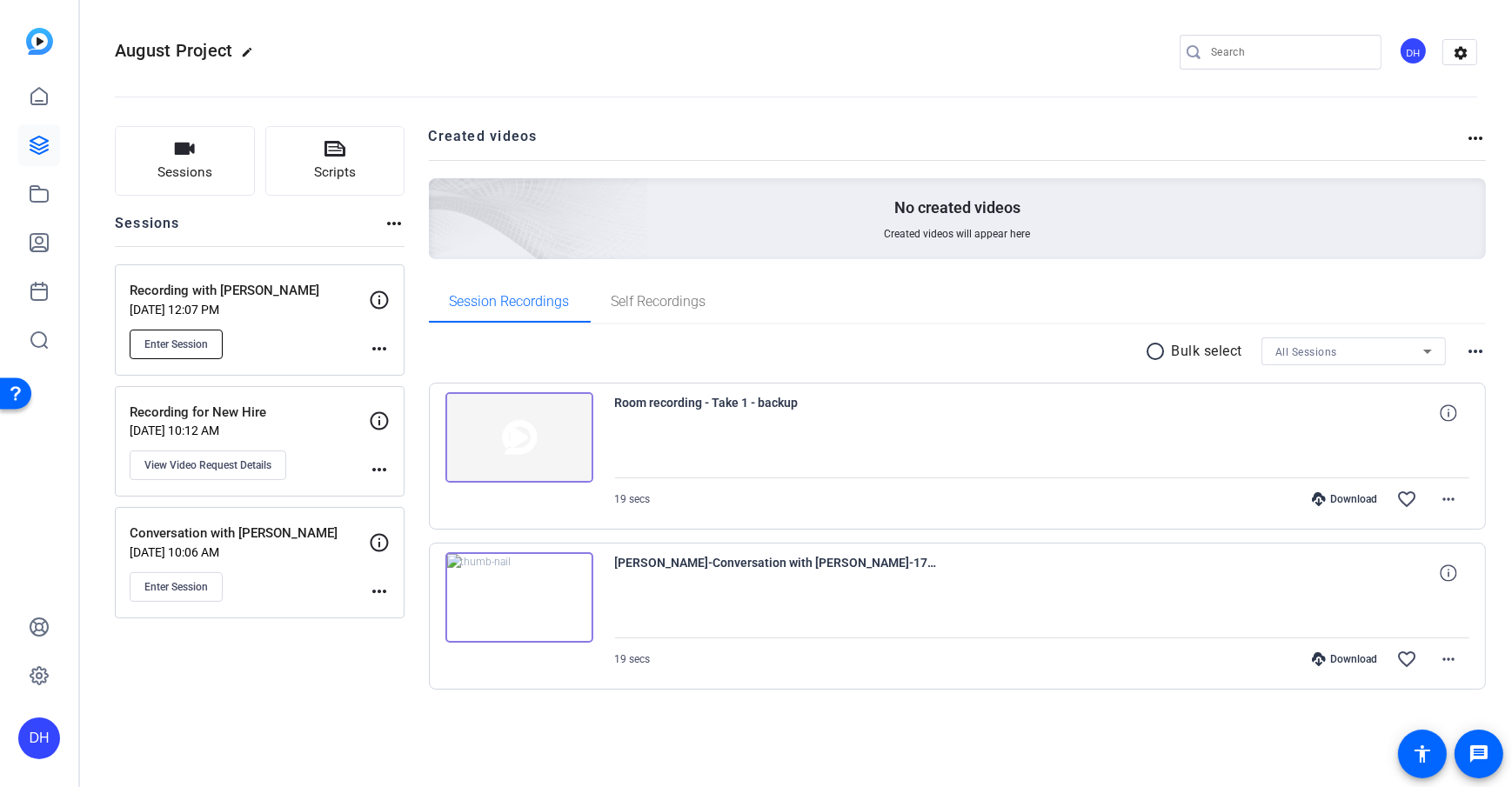 click on "Enter Session" 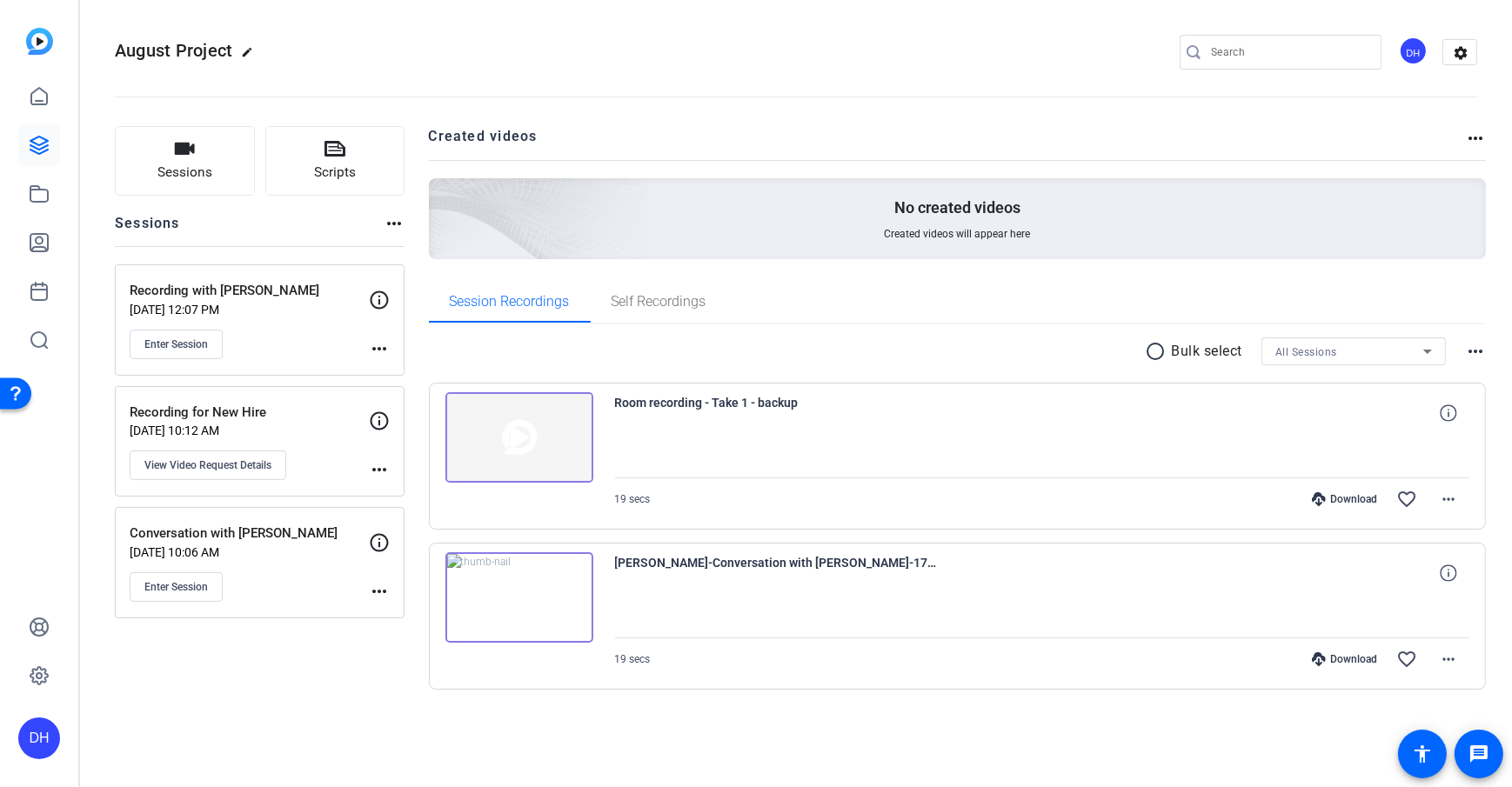 click on "Sessions
Scripts  Sessions more_horiz  Recording with Erin   Jul 24, 2025 @ 12:07 PM  Enter Session
more_horiz  Recording for New Hire   Jul 22, 2025 @ 10:12 AM  View Video Request Details
more_horiz  Conversation with Jane Doe   Jul 22, 2025 @ 10:06 AM  Enter Session
more_horiz Created videos more_horiz No created videos Created videos will appear here Session Recordings Self Recordings radio_button_unchecked Bulk select All Sessions more_horiz
Room recording - Take 1 - backup
19 secs
Download  favorite_border more_horiz
Daniel Heiberger-Conversation with Jane Doe-1753196876040-webcam
19 secs
Download  favorite_border more_horiz" 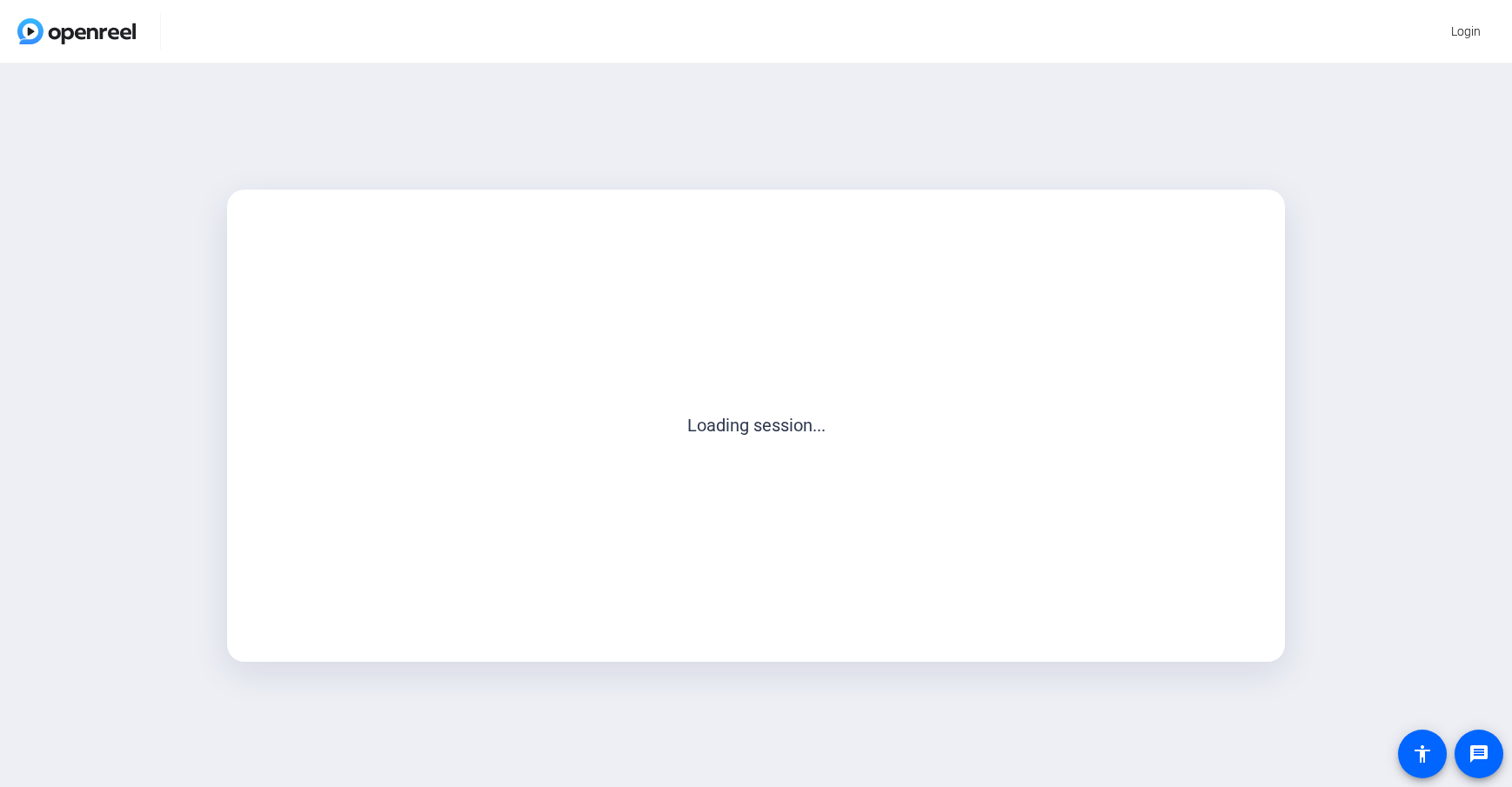 scroll, scrollTop: 0, scrollLeft: 0, axis: both 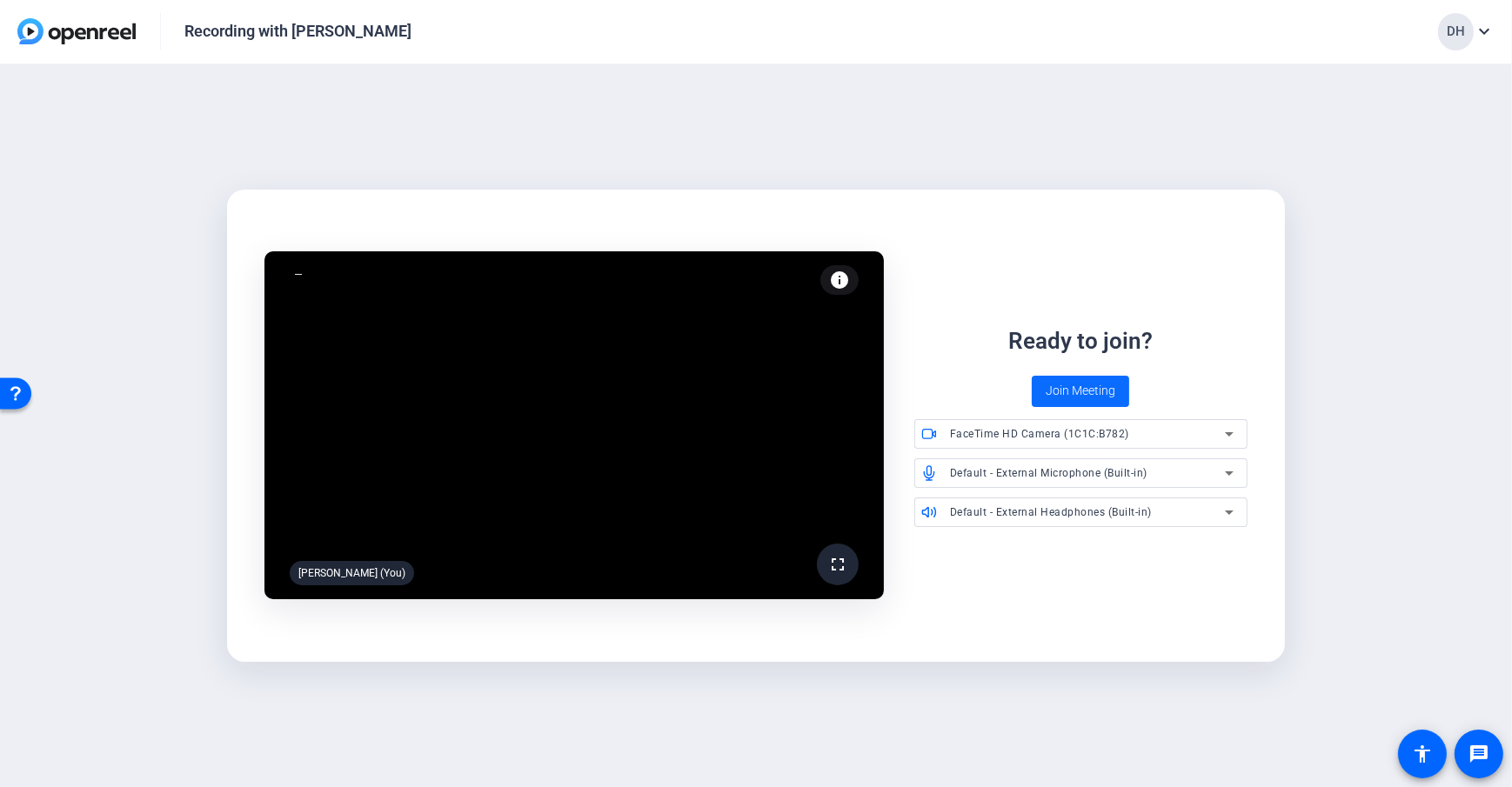 click on "Join Meeting" 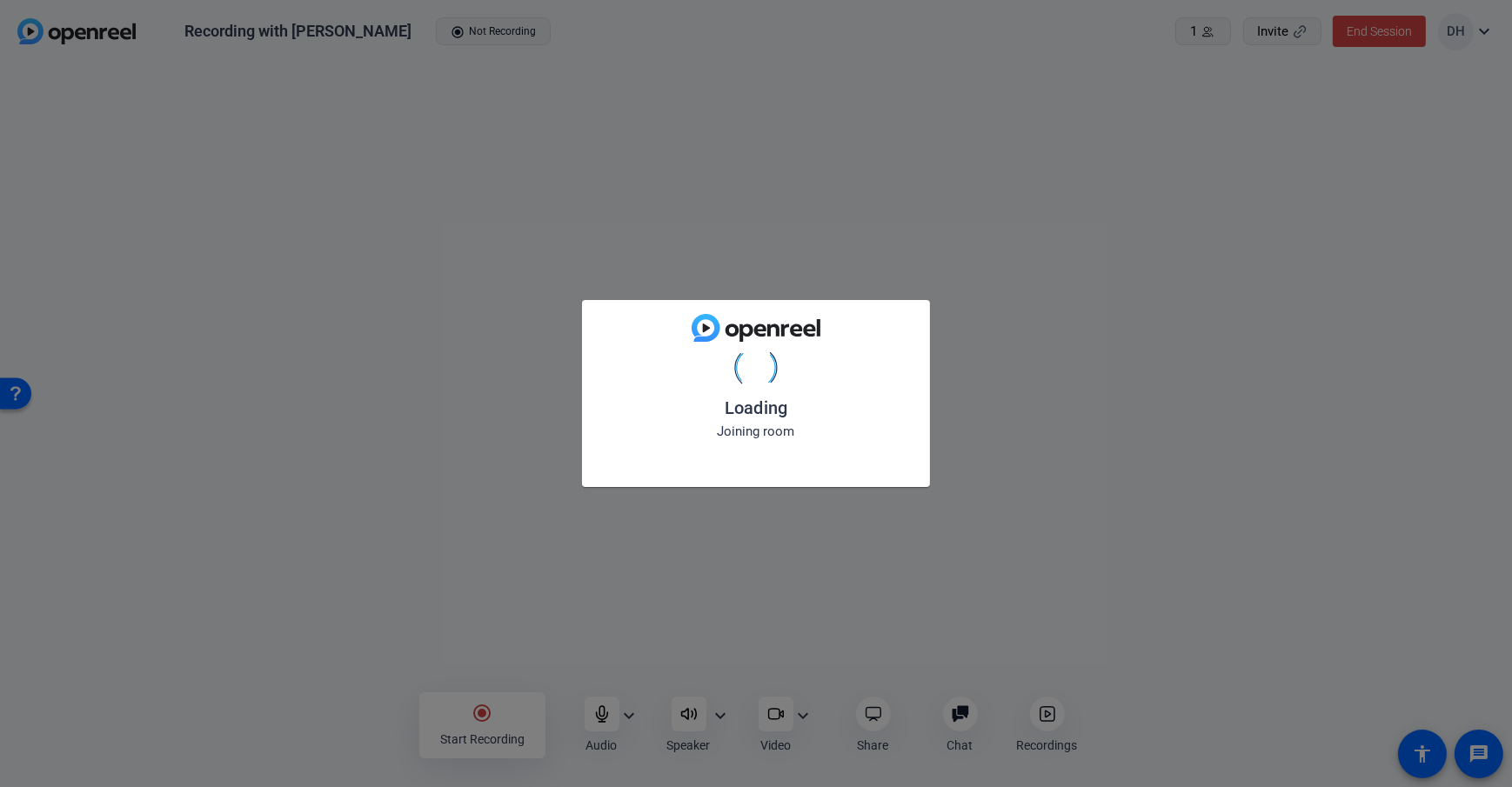 click on "Loading Joining room" 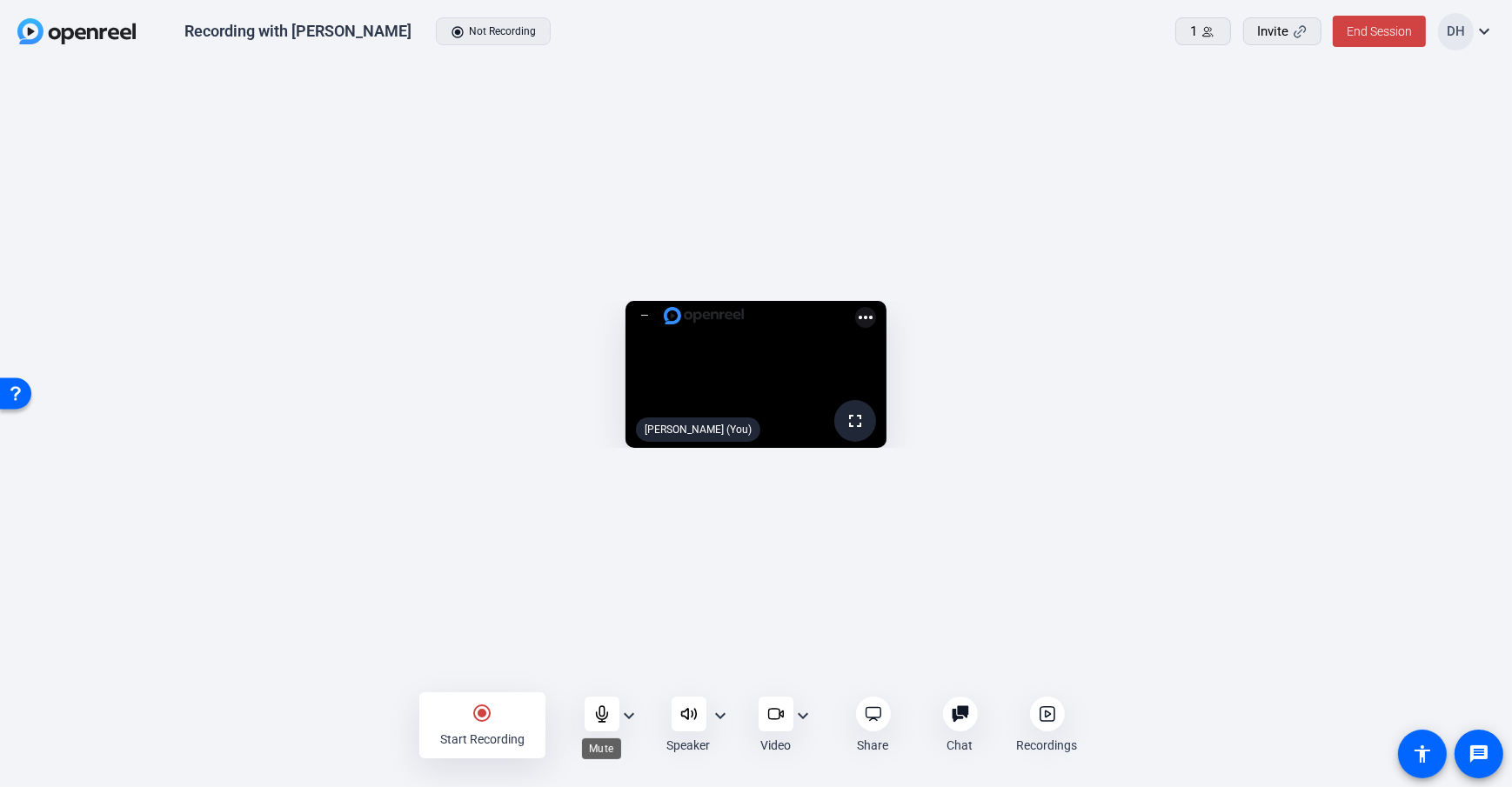 click 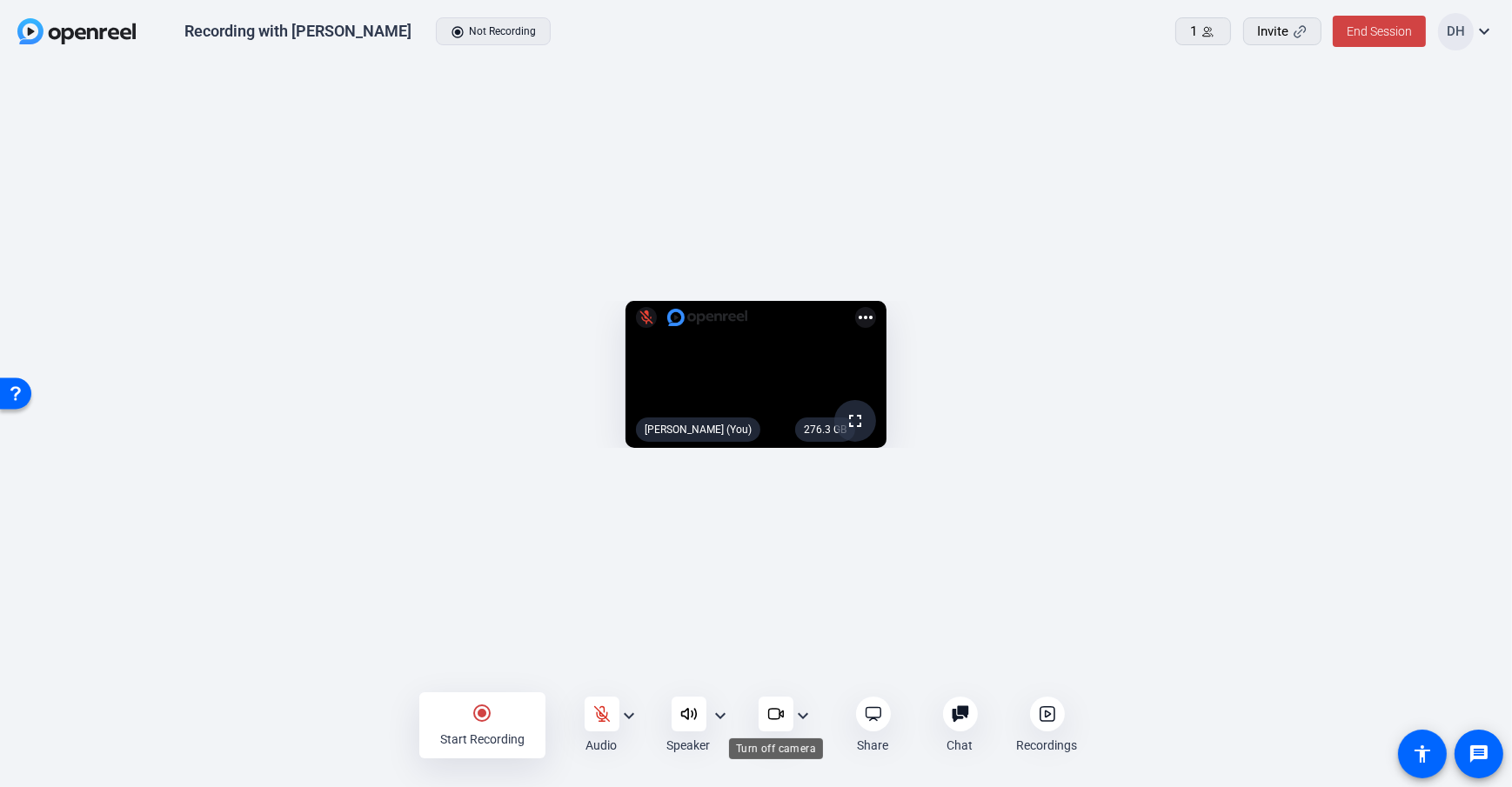 click 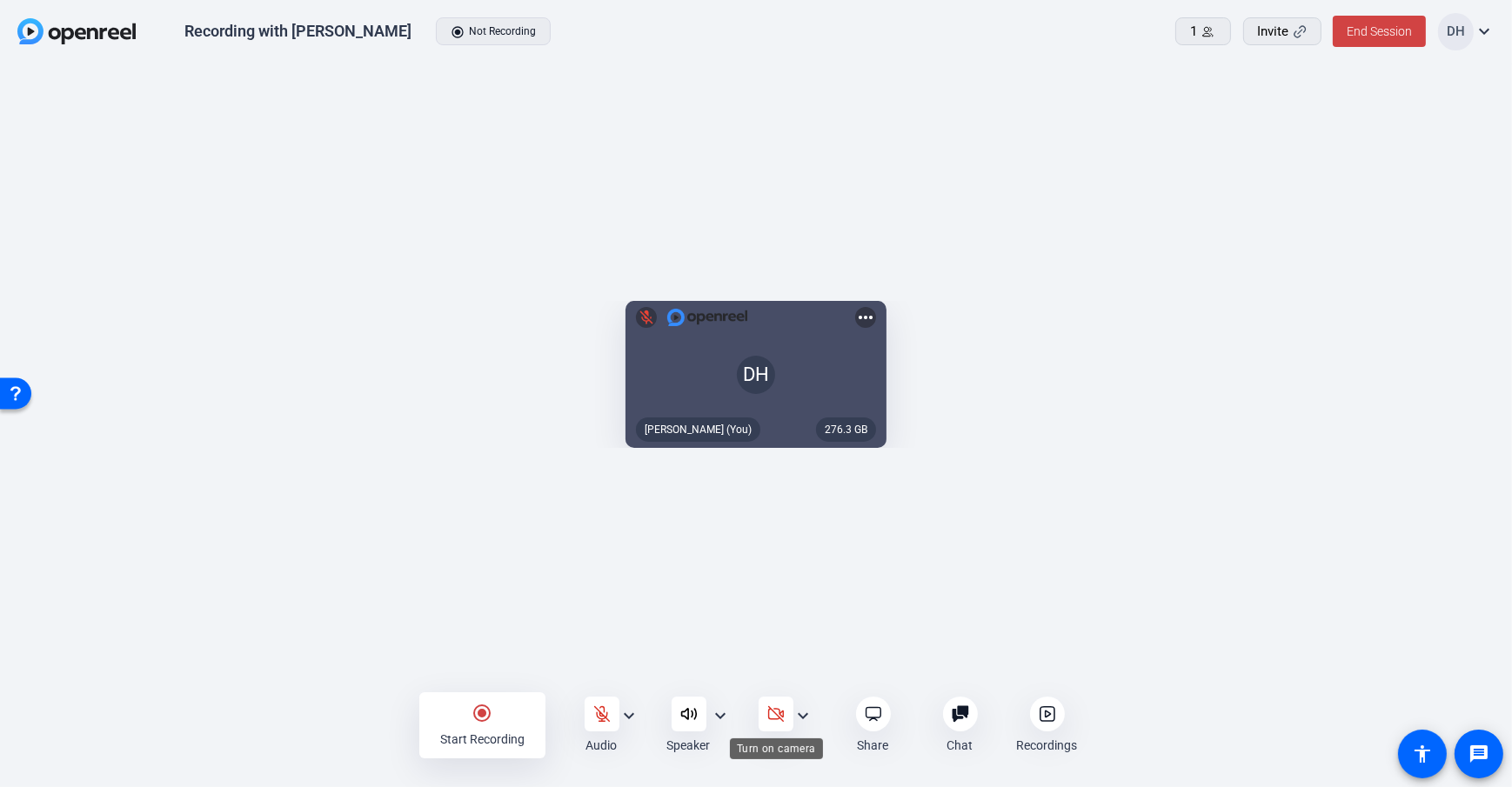 click 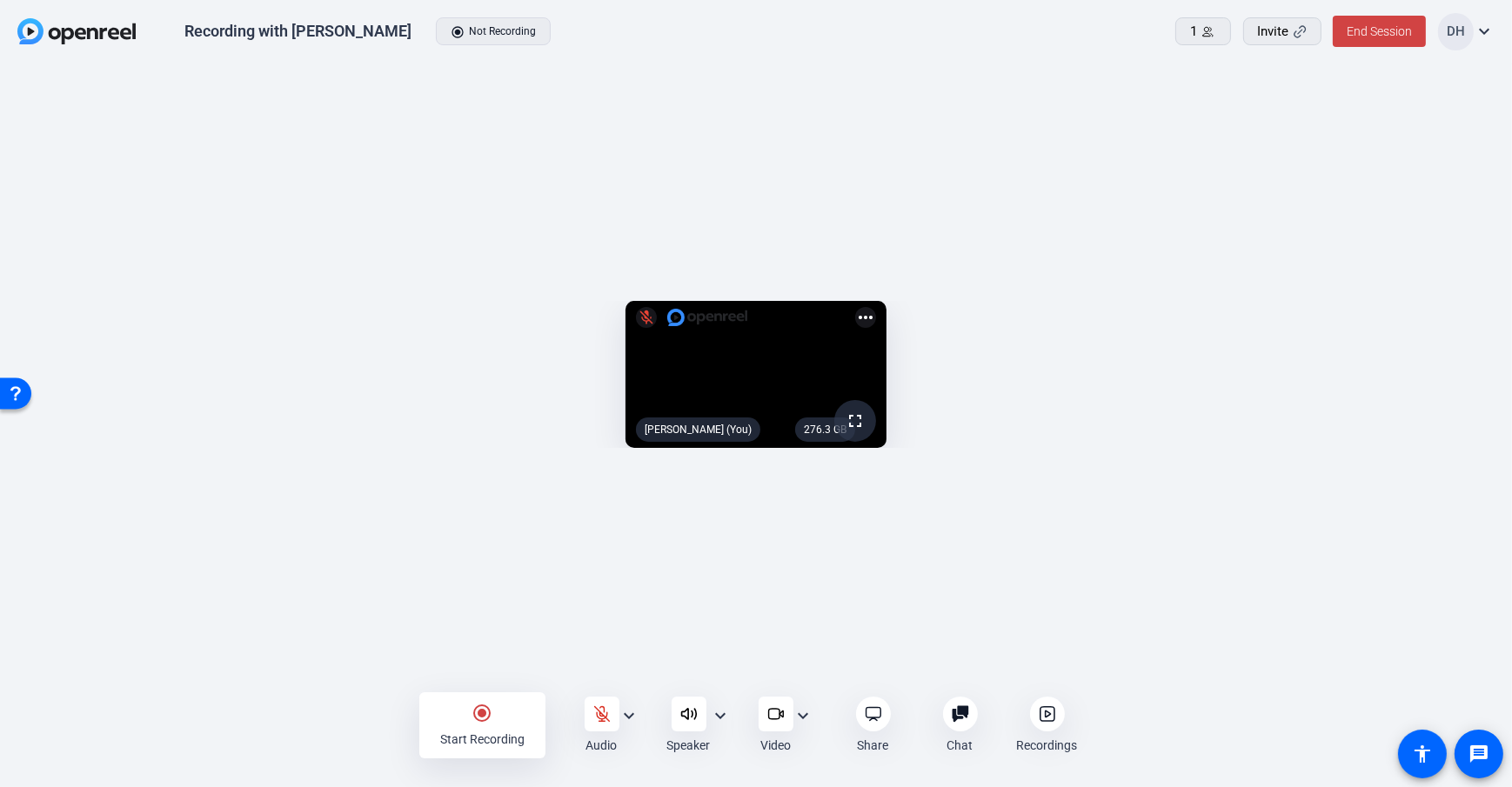 click on "radio_button_checked Start Recording
Audio expand_more
Speaker expand_more
Video expand_more
Share
Chat 0
Recordings more_horiz 0" 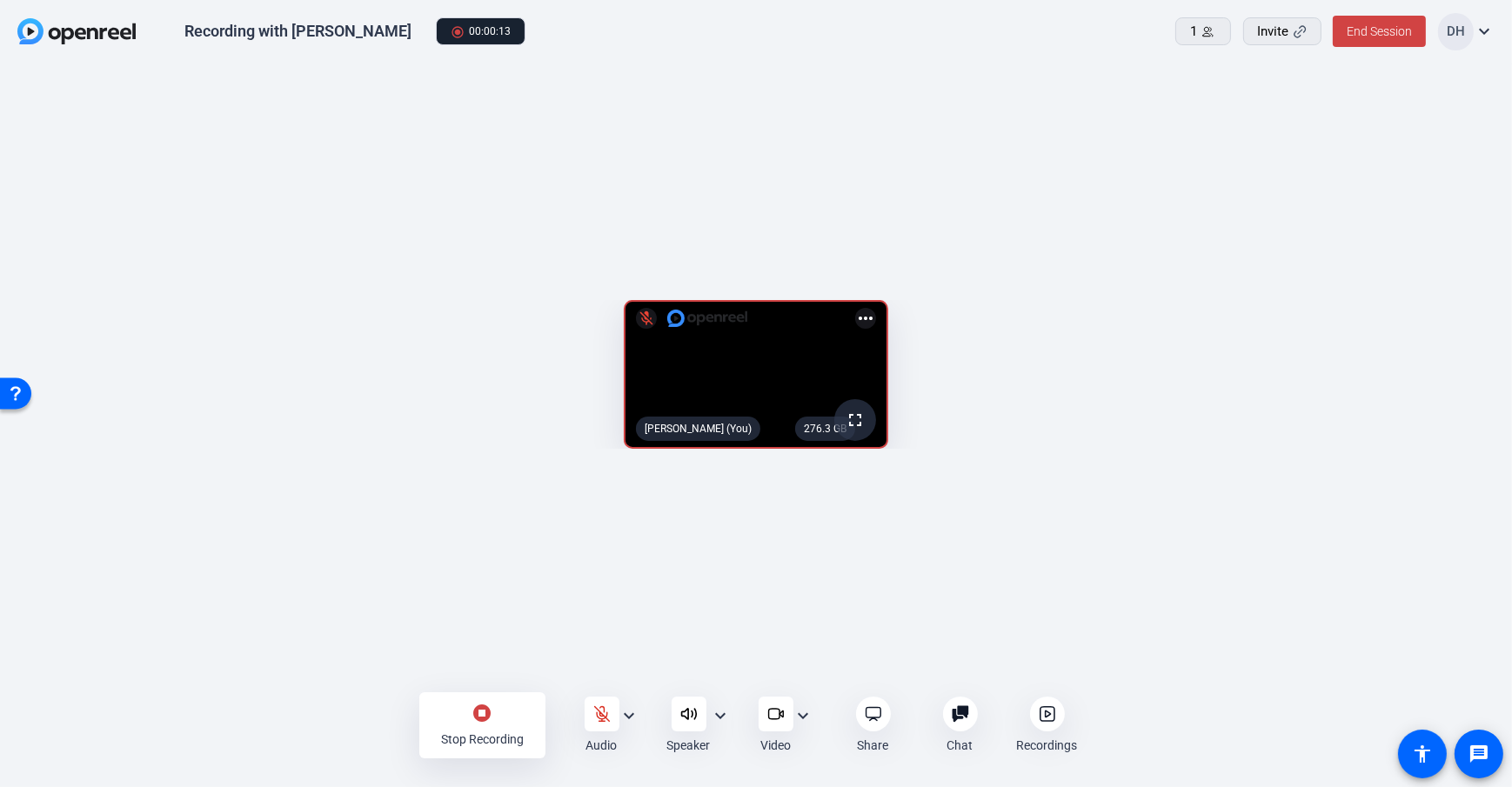 drag, startPoint x: 1056, startPoint y: 718, endPoint x: 1061, endPoint y: 700, distance: 18.68154 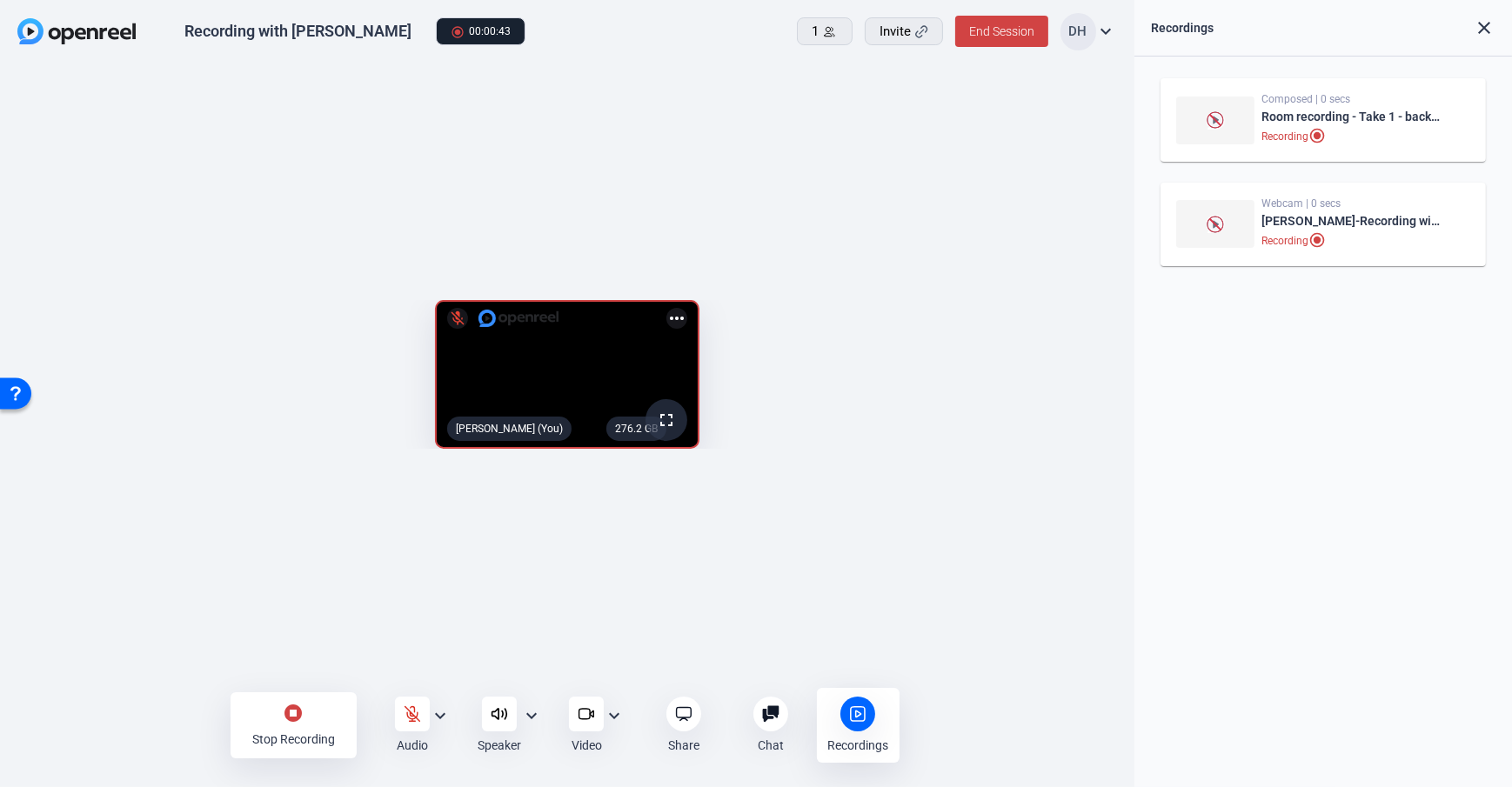 click on "276.2 GB  fullscreen mic_off  Daniel Heiberger (You)  more_horiz" 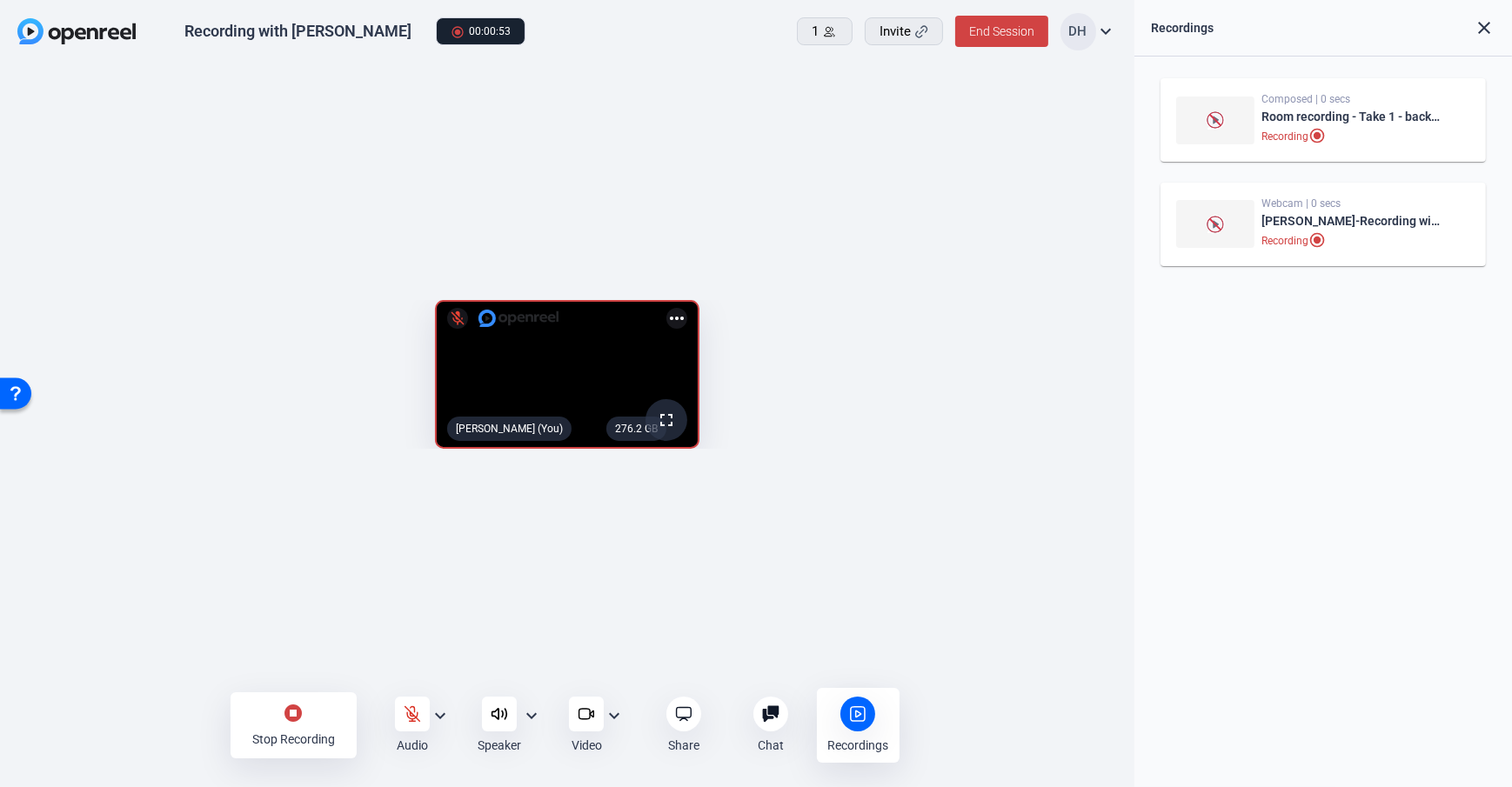 click on "stop_circle" 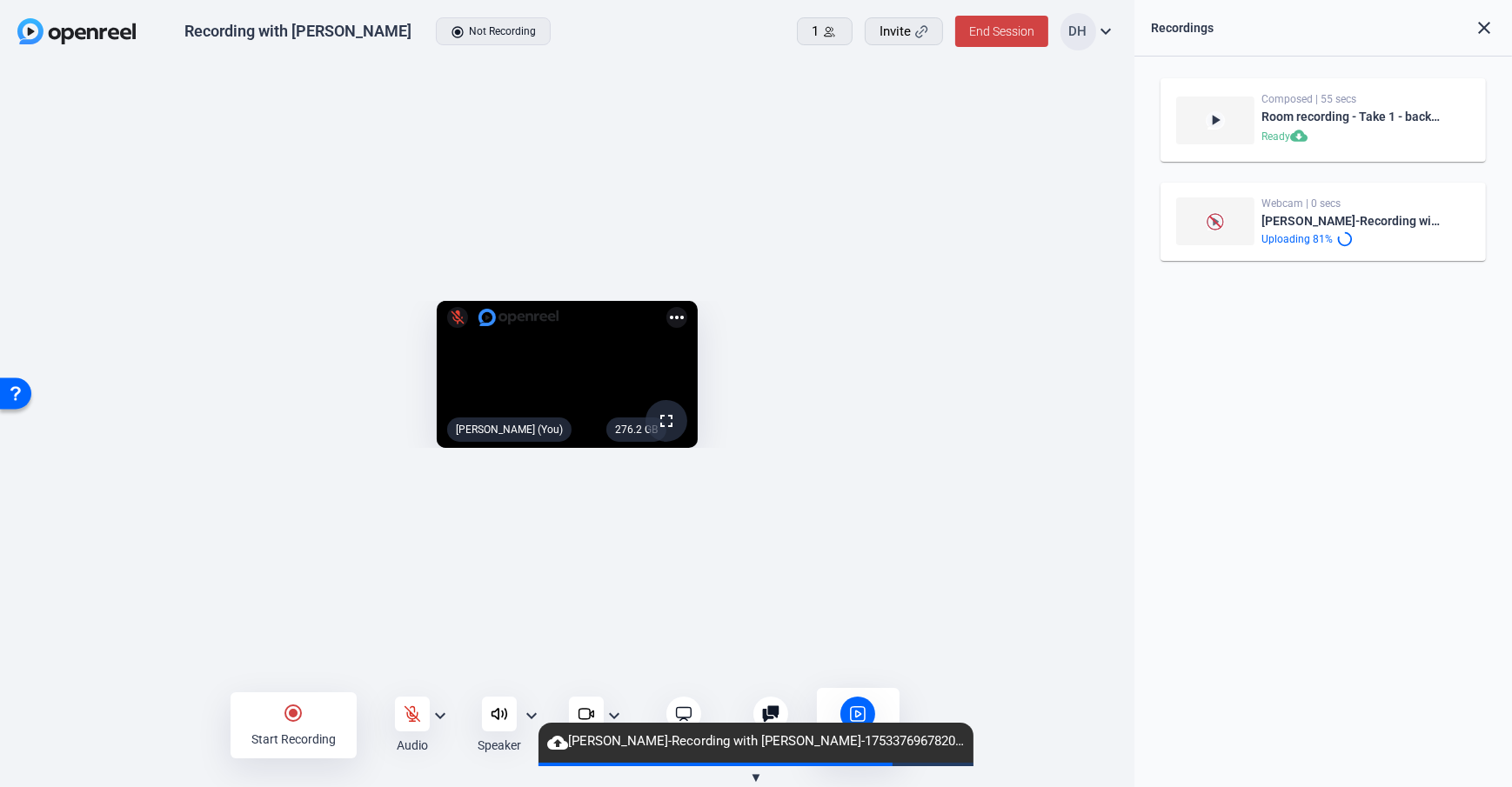 click on "Recordings" 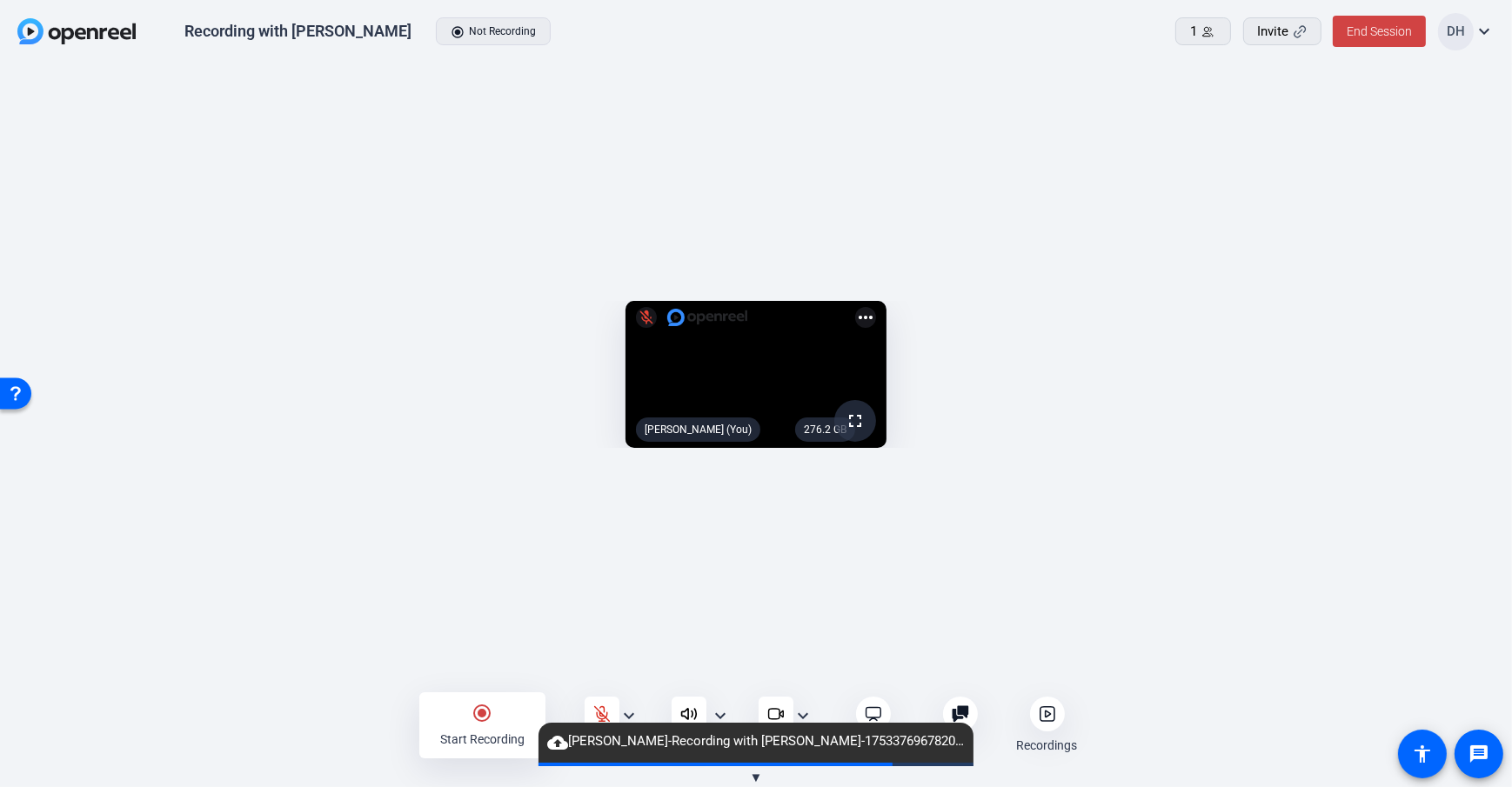 click 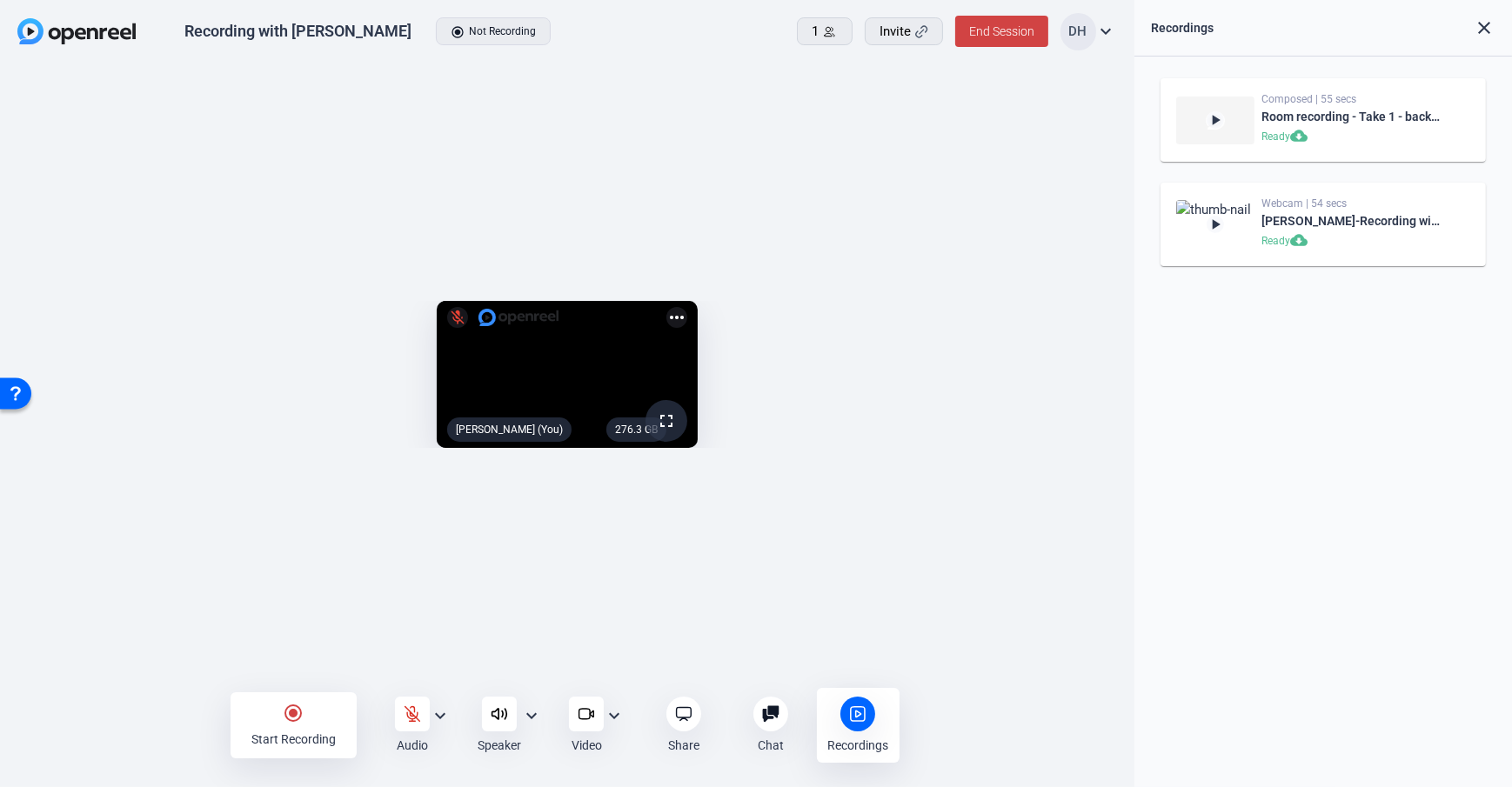 click on "radio_button_checked Start Recording" 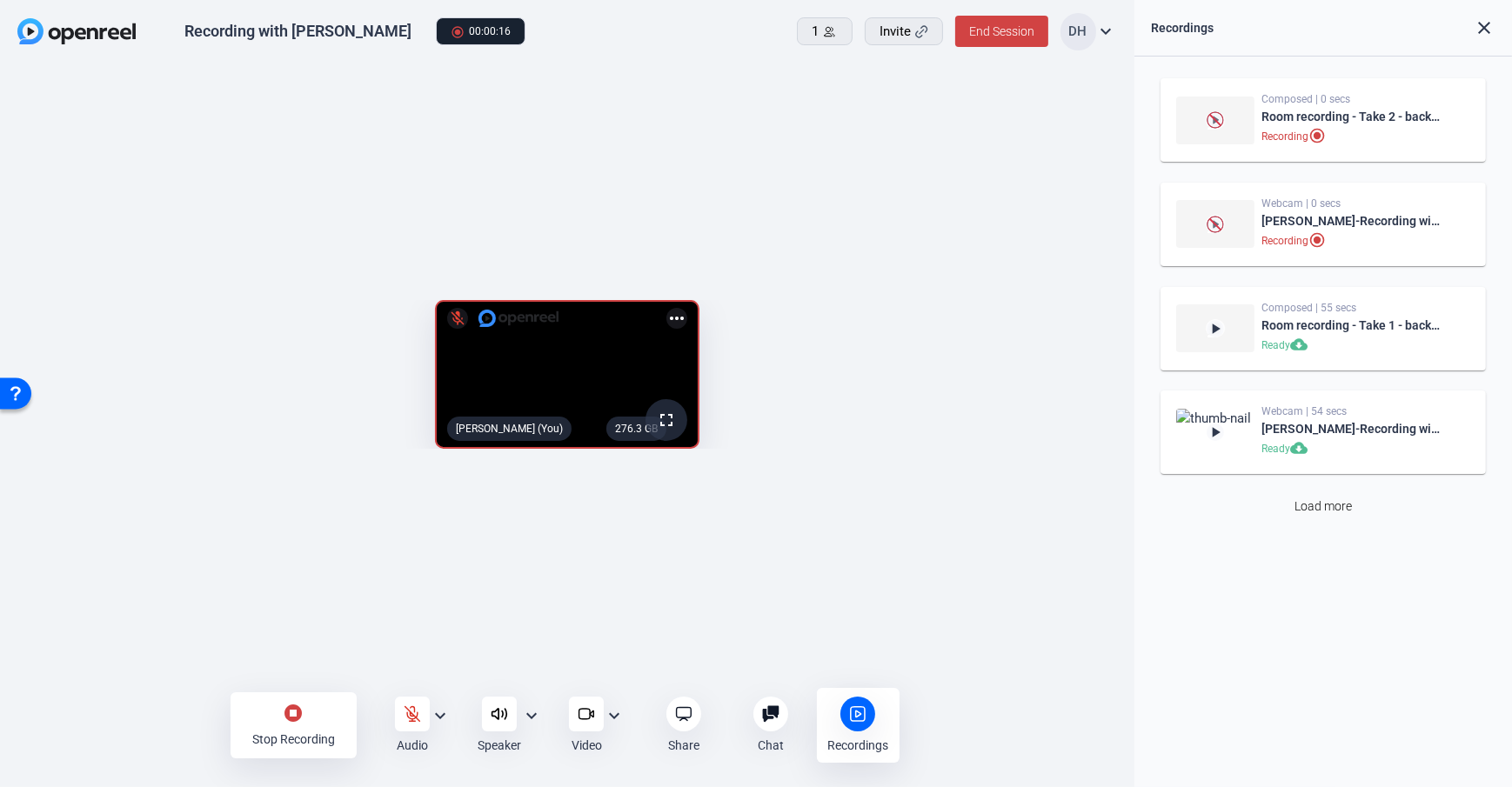 click on "276.3 GB  fullscreen mic_off  Daniel Heiberger (You)  more_horiz" 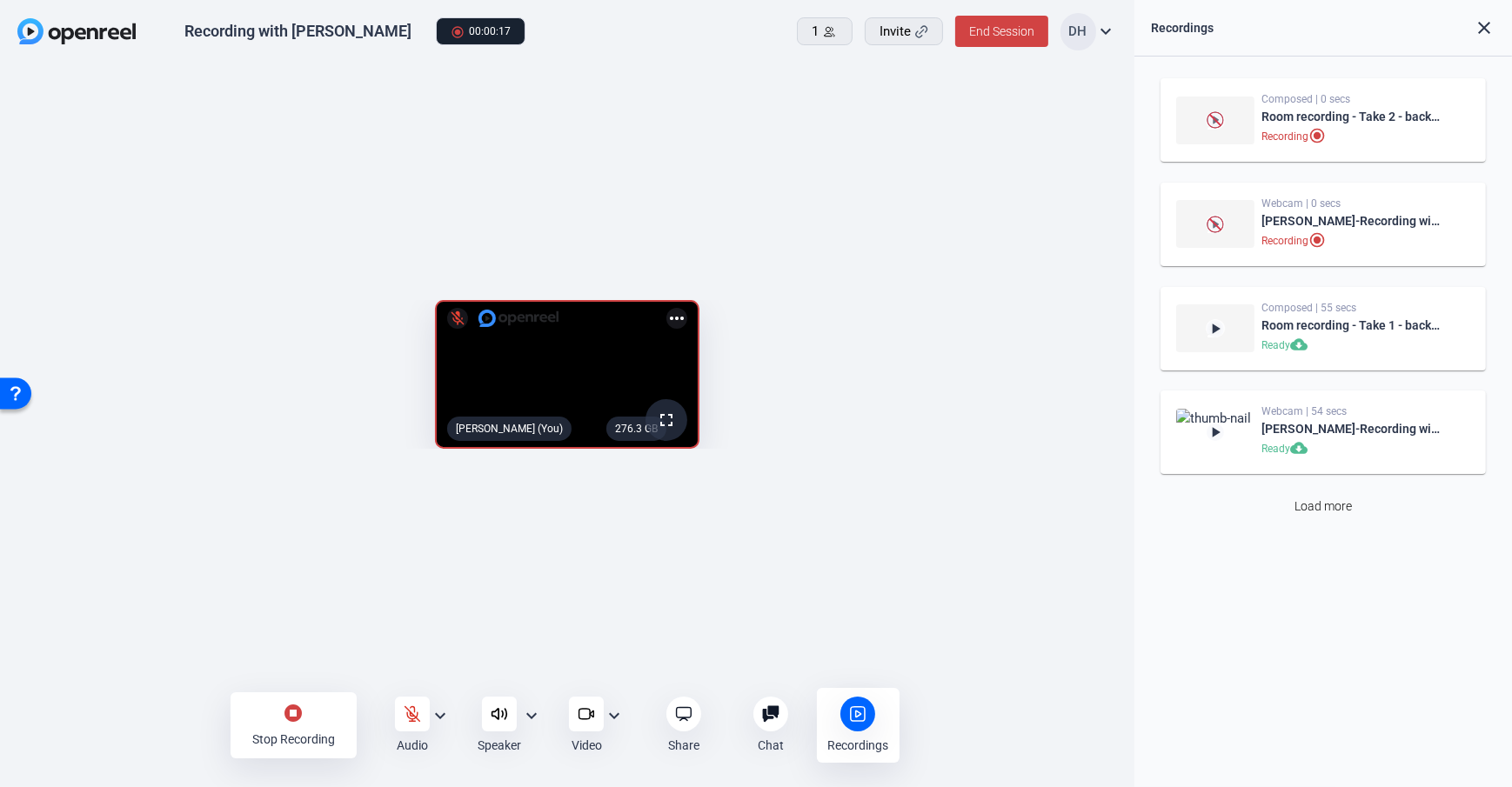 click on "stop_circle Stop Recording" 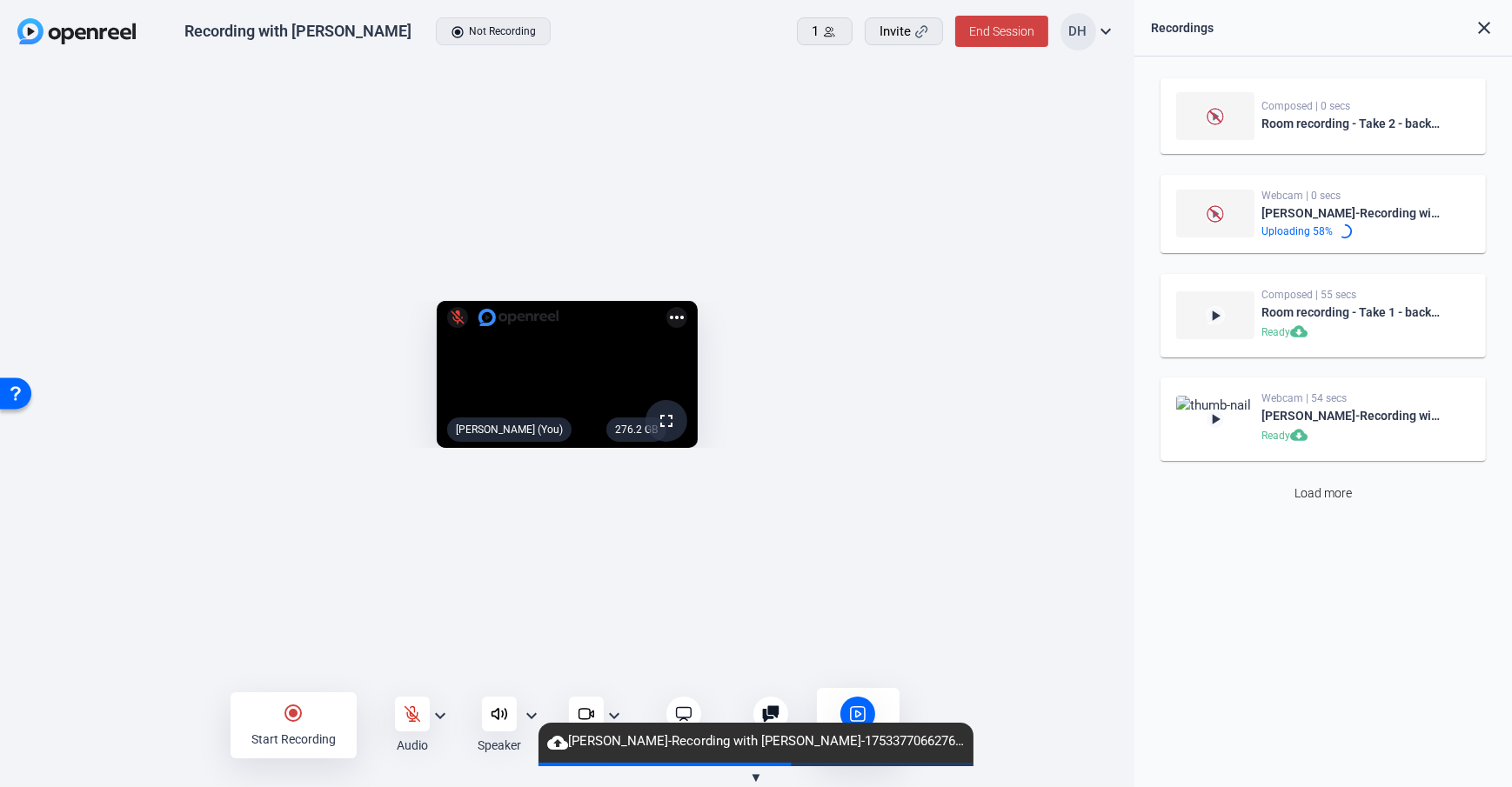 click on "276.2 GB  fullscreen mic_off  Daniel Heiberger (You)  more_horiz" 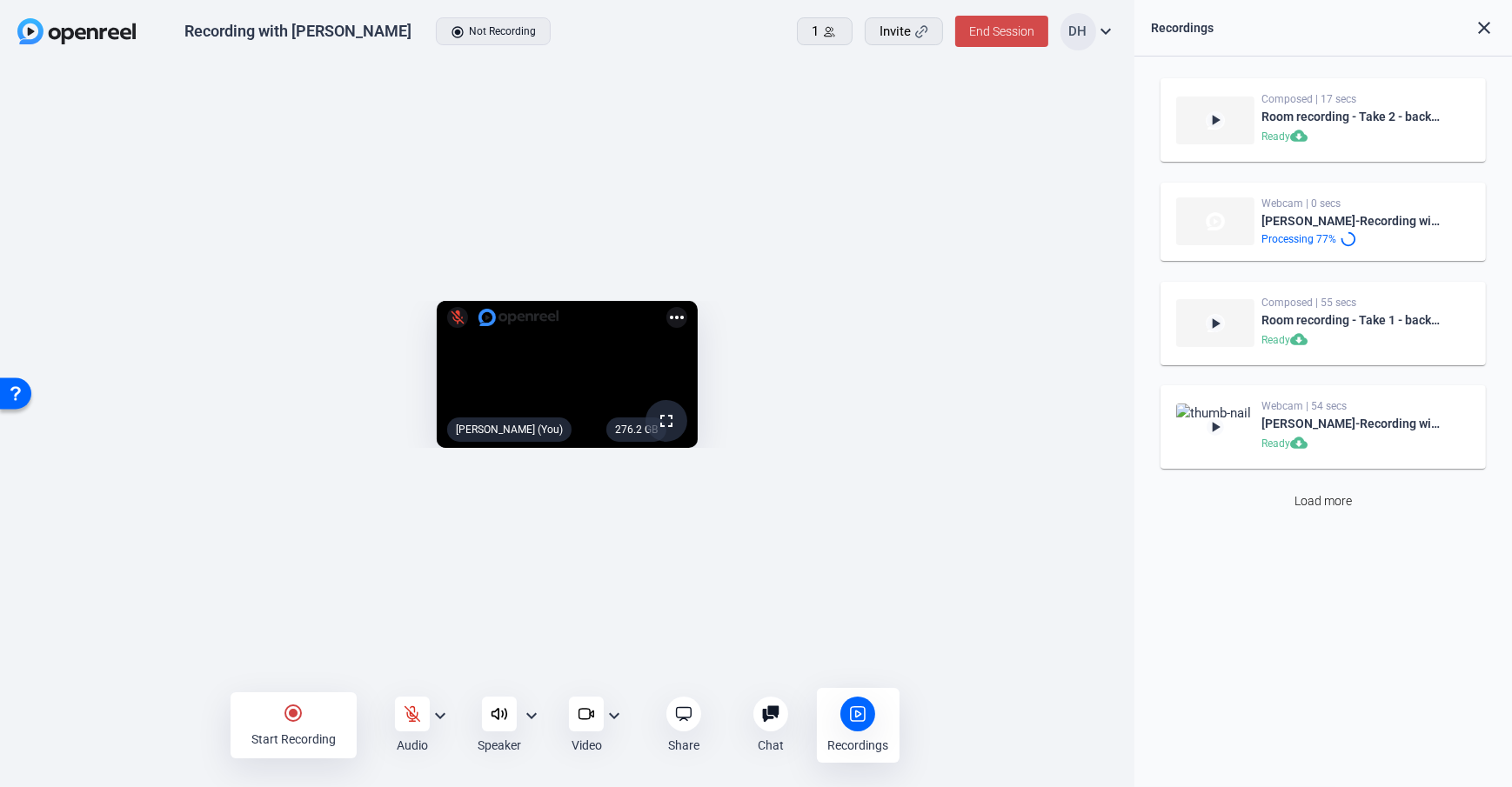 click on "End Session" 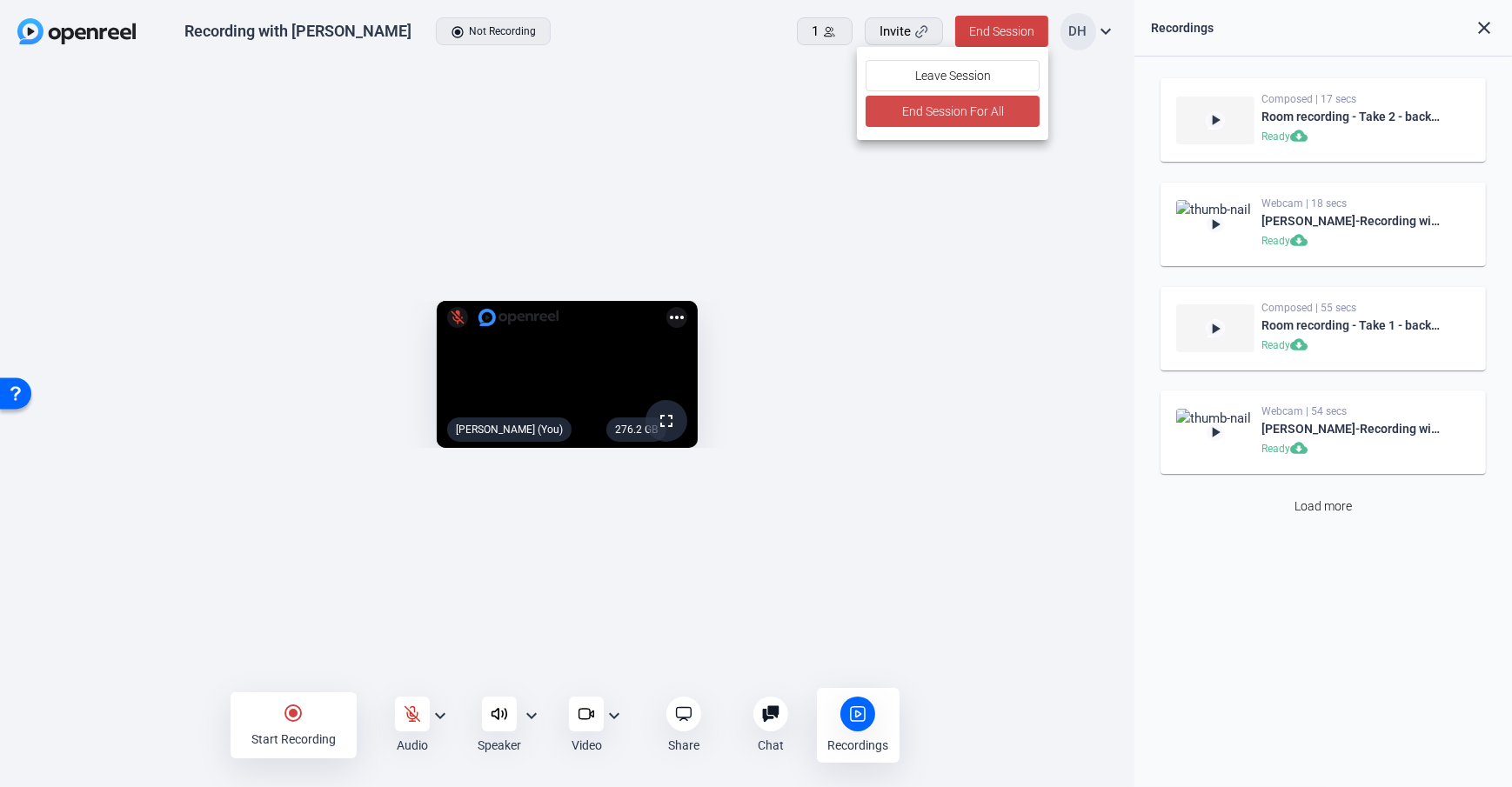 click on "End Session For All" at bounding box center [953, 111] 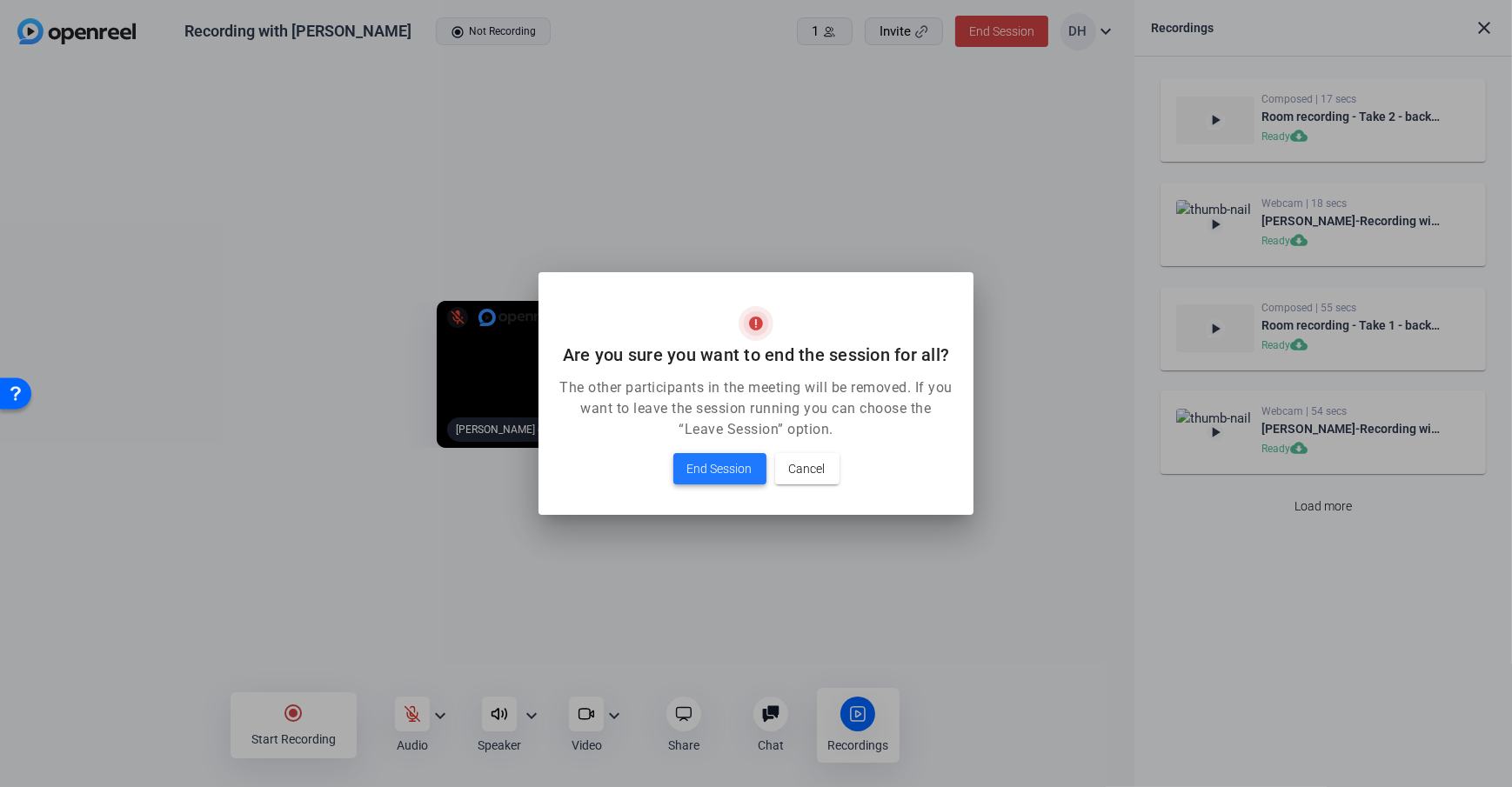 click on "End Session" at bounding box center [719, 469] 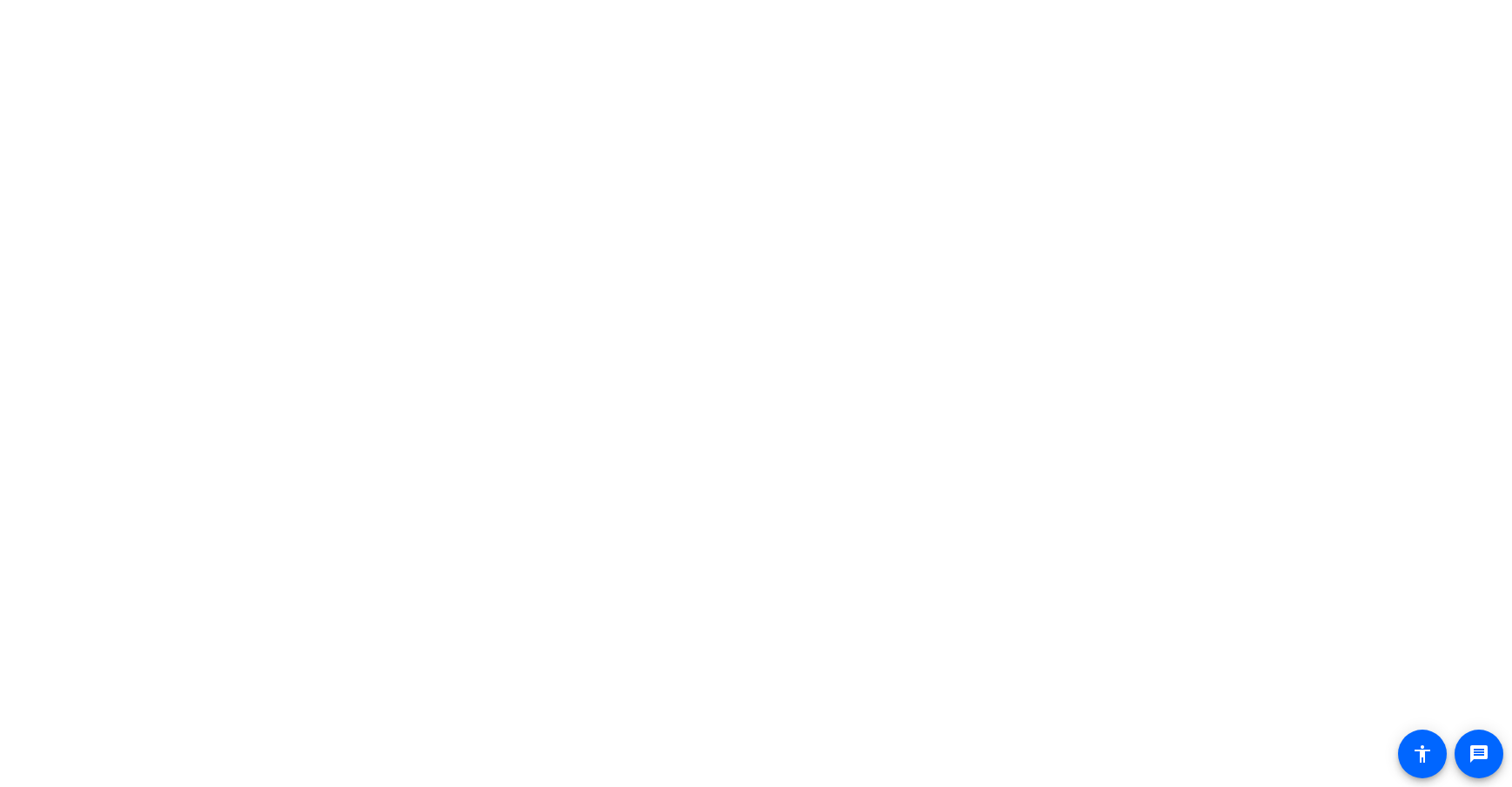 scroll, scrollTop: 0, scrollLeft: 0, axis: both 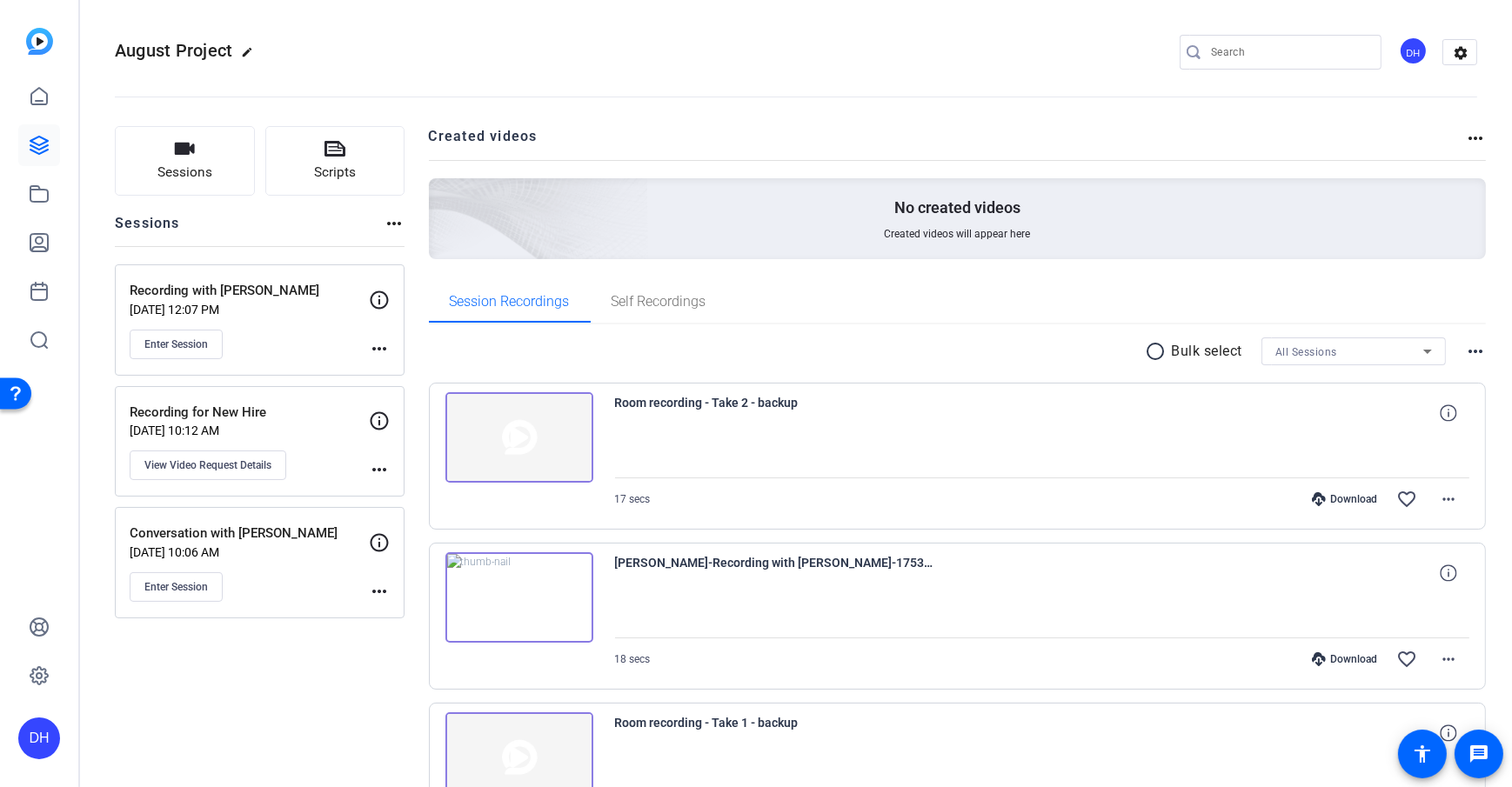 click on "Sessions
Scripts  Sessions more_horiz  Recording with [PERSON_NAME]   [DATE] 12:07 PM  Enter Session
more_horiz  Recording for New Hire   [DATE] 10:12 AM  View Video Request Details
more_horiz  Conversation with [PERSON_NAME]   [DATE] 10:06 AM  Enter Session
more_horiz Created videos more_horiz No created videos Created videos will appear here Session Recordings Self Recordings radio_button_unchecked Bulk select All Sessions more_horiz
Room recording - Take 2 - backup
17 secs
Download  favorite_border more_horiz
[PERSON_NAME]-Recording with [PERSON_NAME]-1753377066276-webcam
18 secs
Download  favorite_border more_horiz
Room recording - Take 1 - backup
55 secs
Download  favorite_border more_horiz
[PERSON_NAME]-Recording with [PERSON_NAME]-1753376967820-webcam
54 secs
Download  favorite_border" 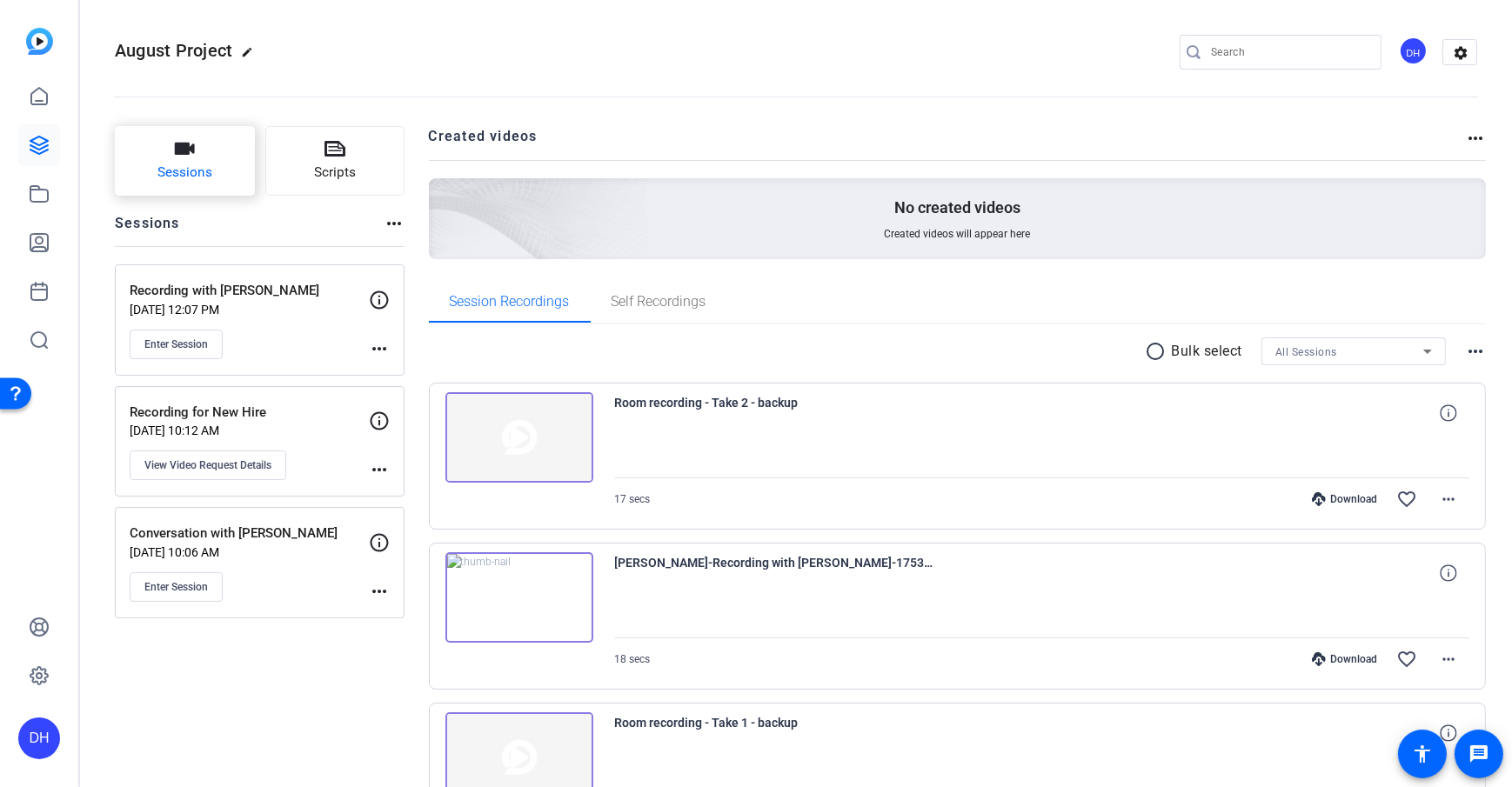 click on "Sessions" 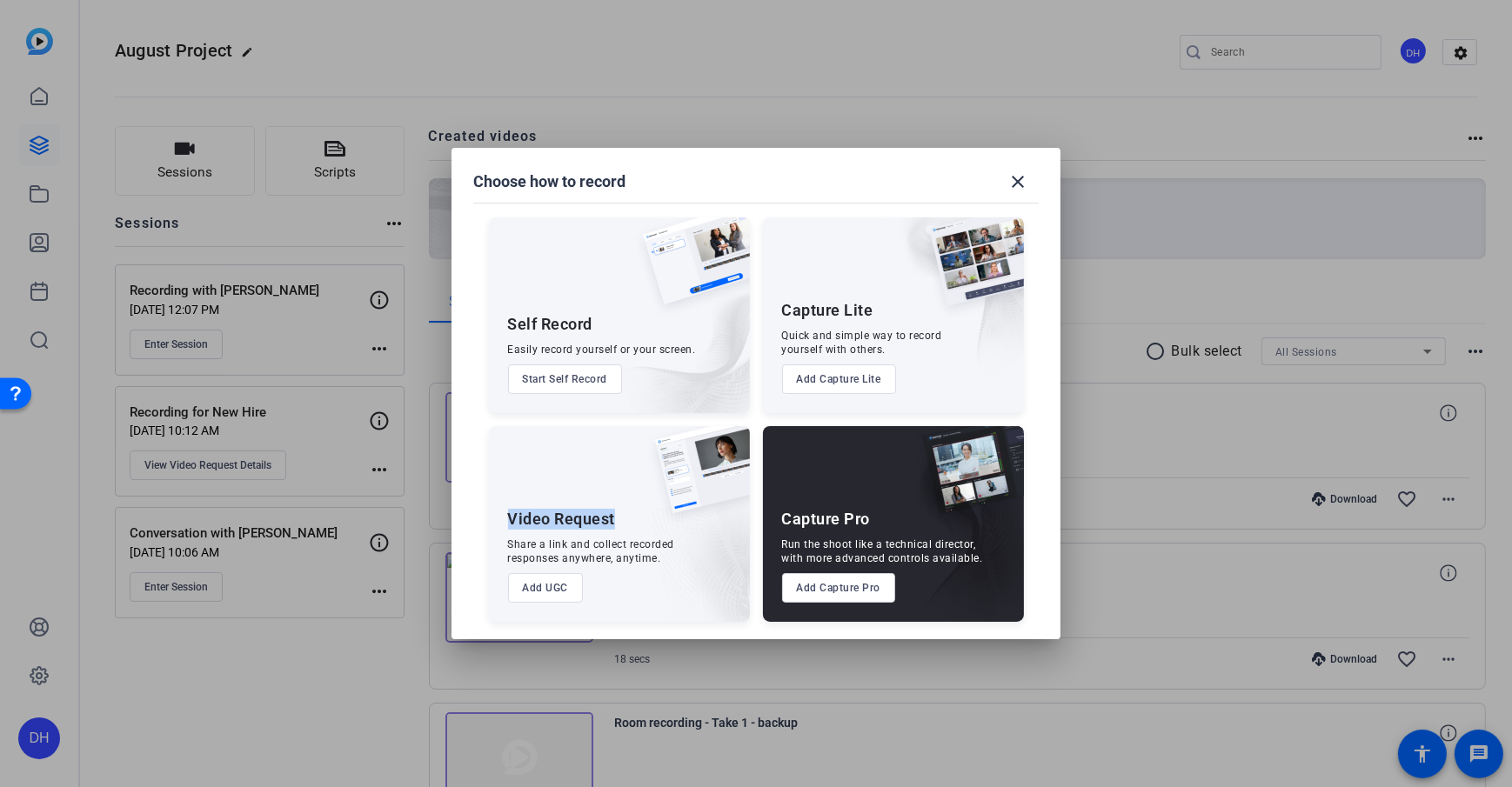 drag, startPoint x: 504, startPoint y: 521, endPoint x: 618, endPoint y: 523, distance: 114.01754 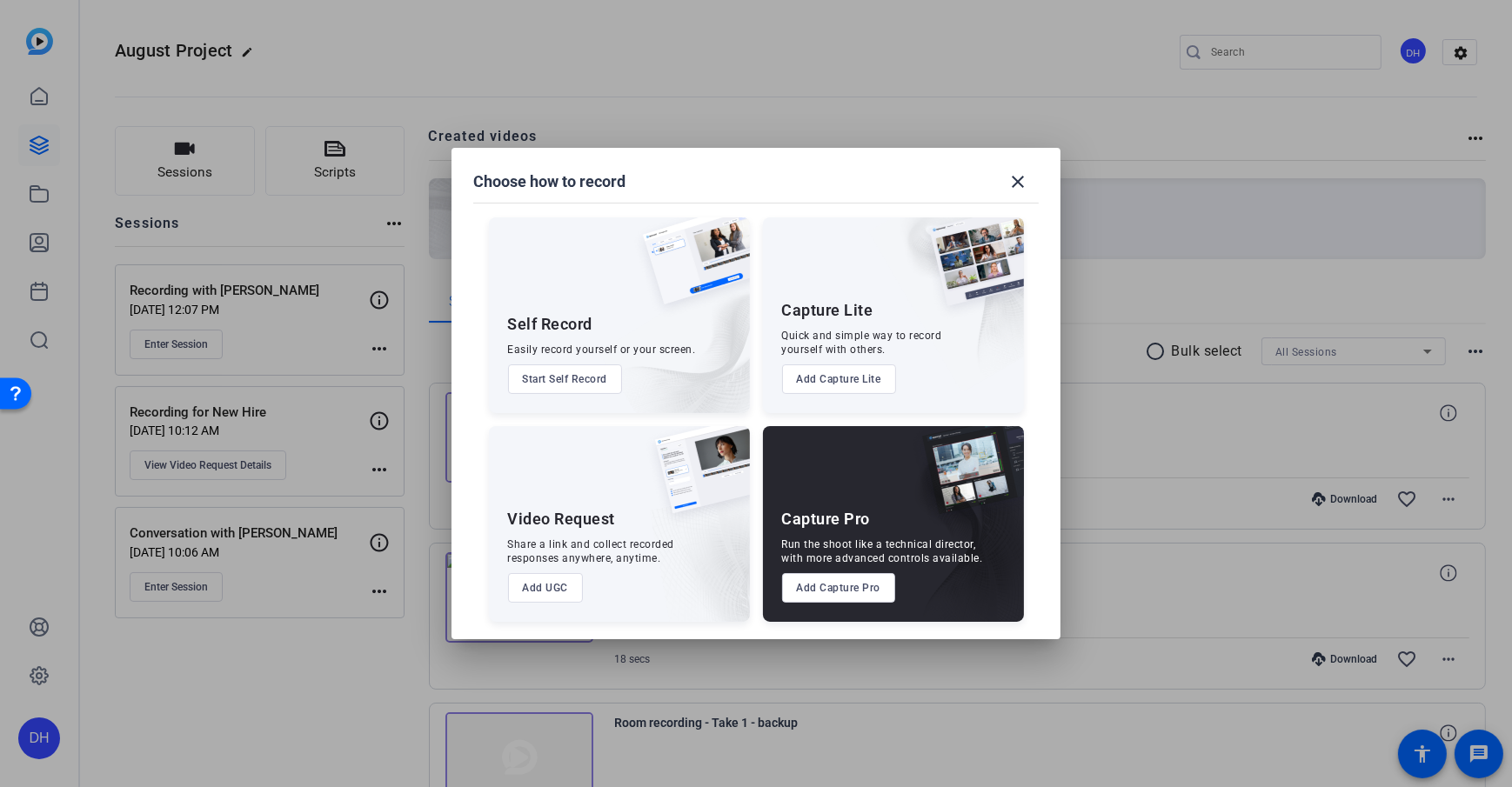 click on "Share a link and collect recorded  responses anywhere, anytime." at bounding box center [592, 551] 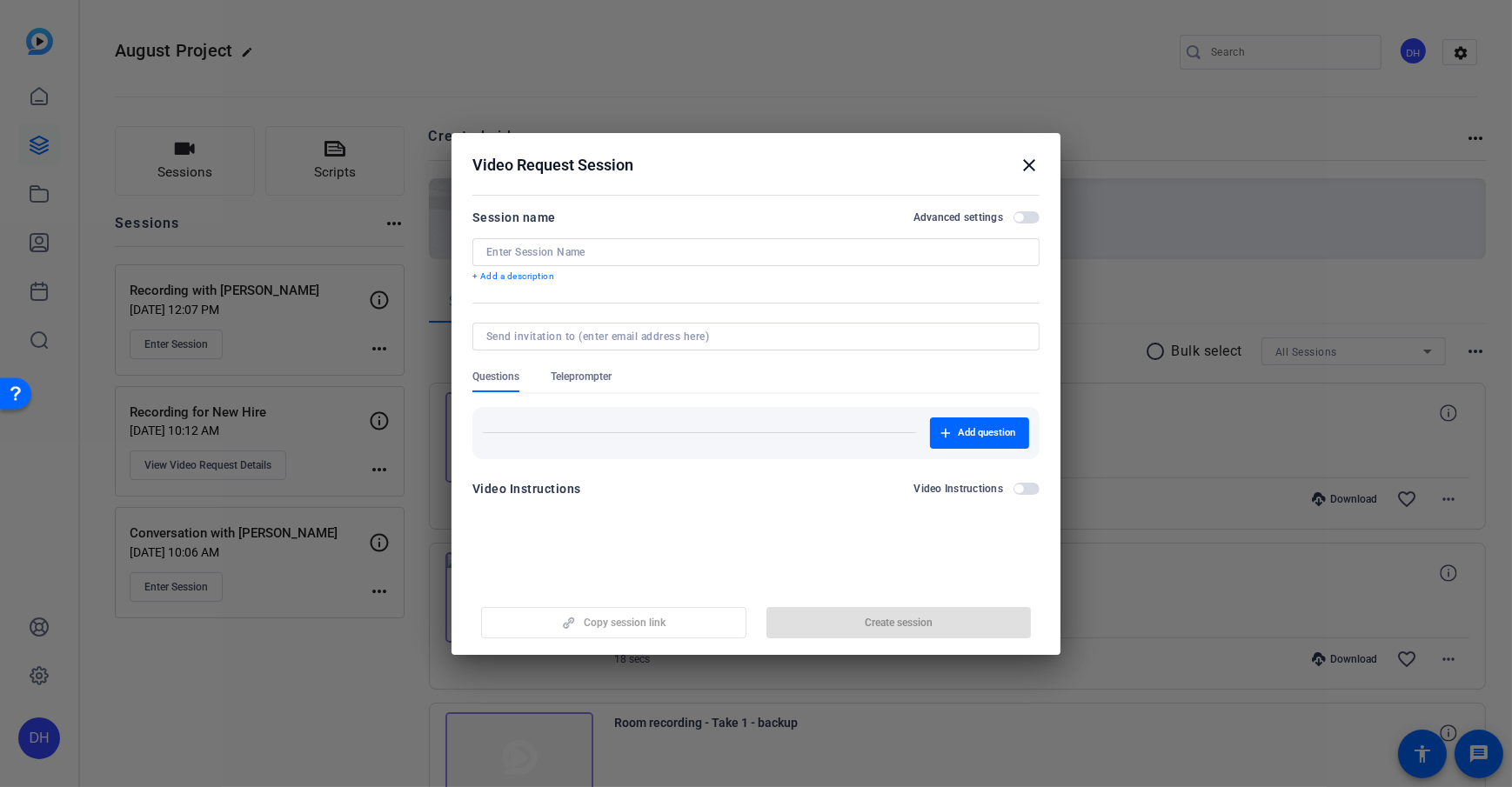 click at bounding box center (756, 252) 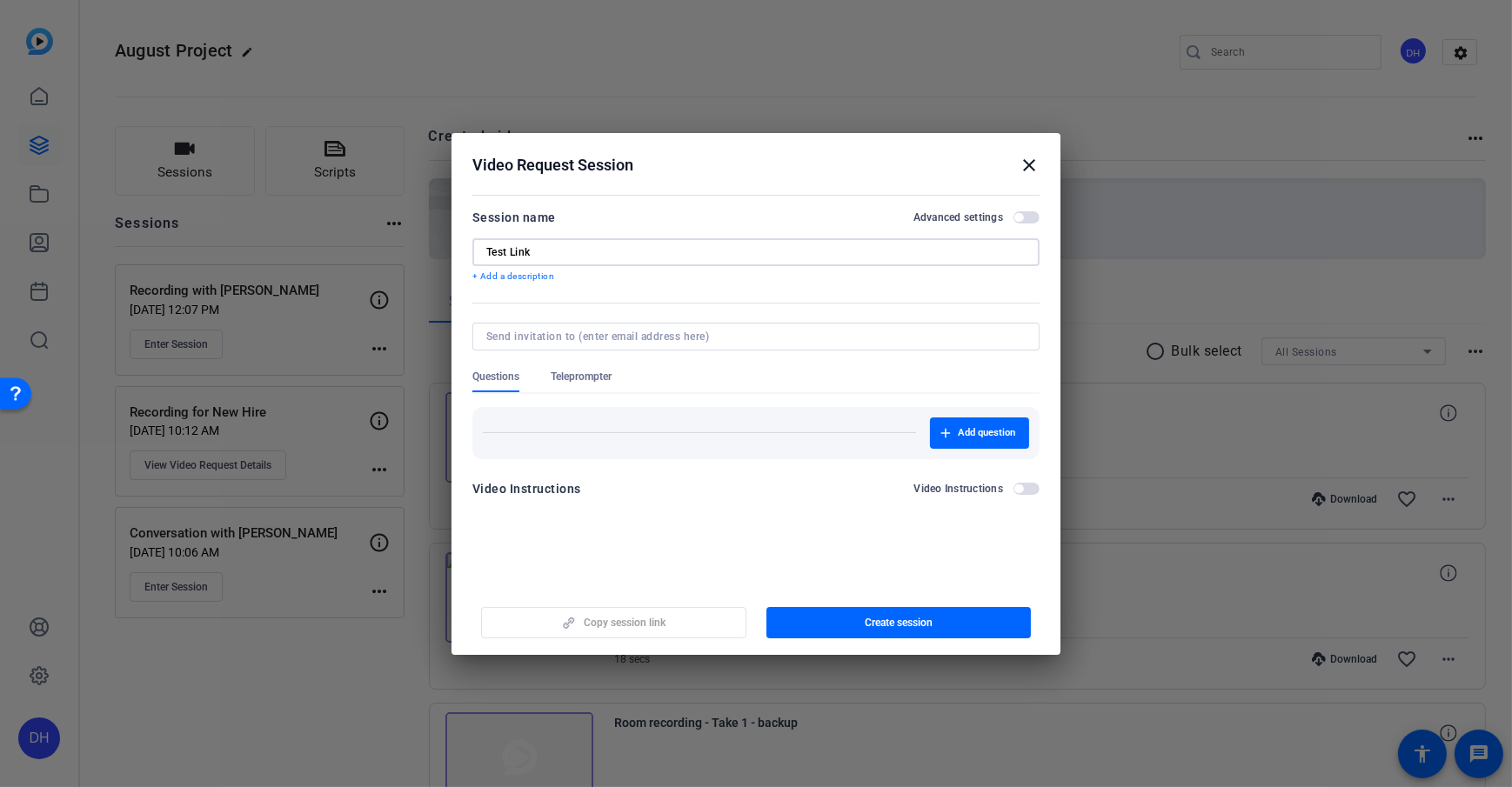 type on "Test Link" 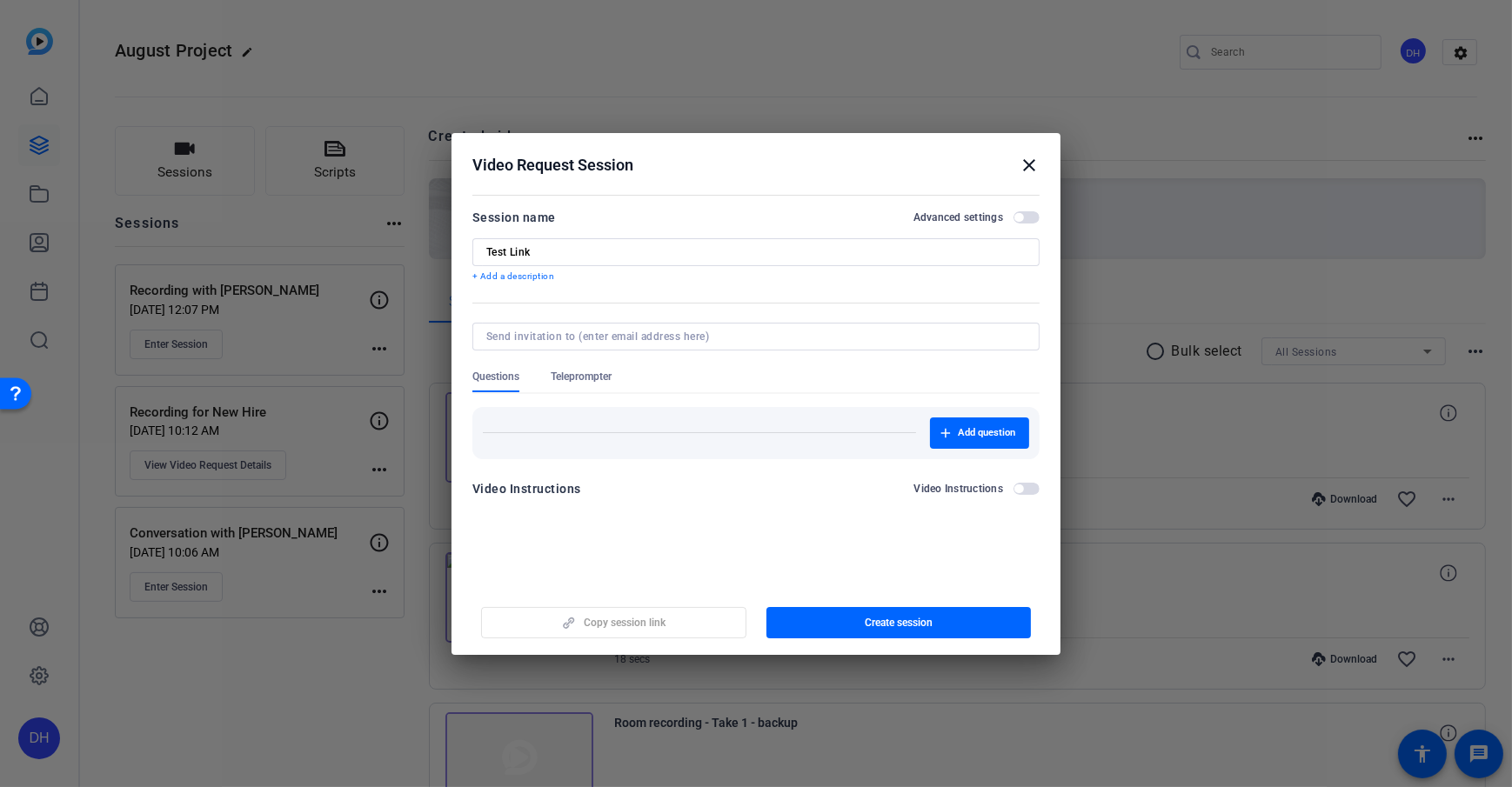 click on "+ Add a description" at bounding box center [756, 277] 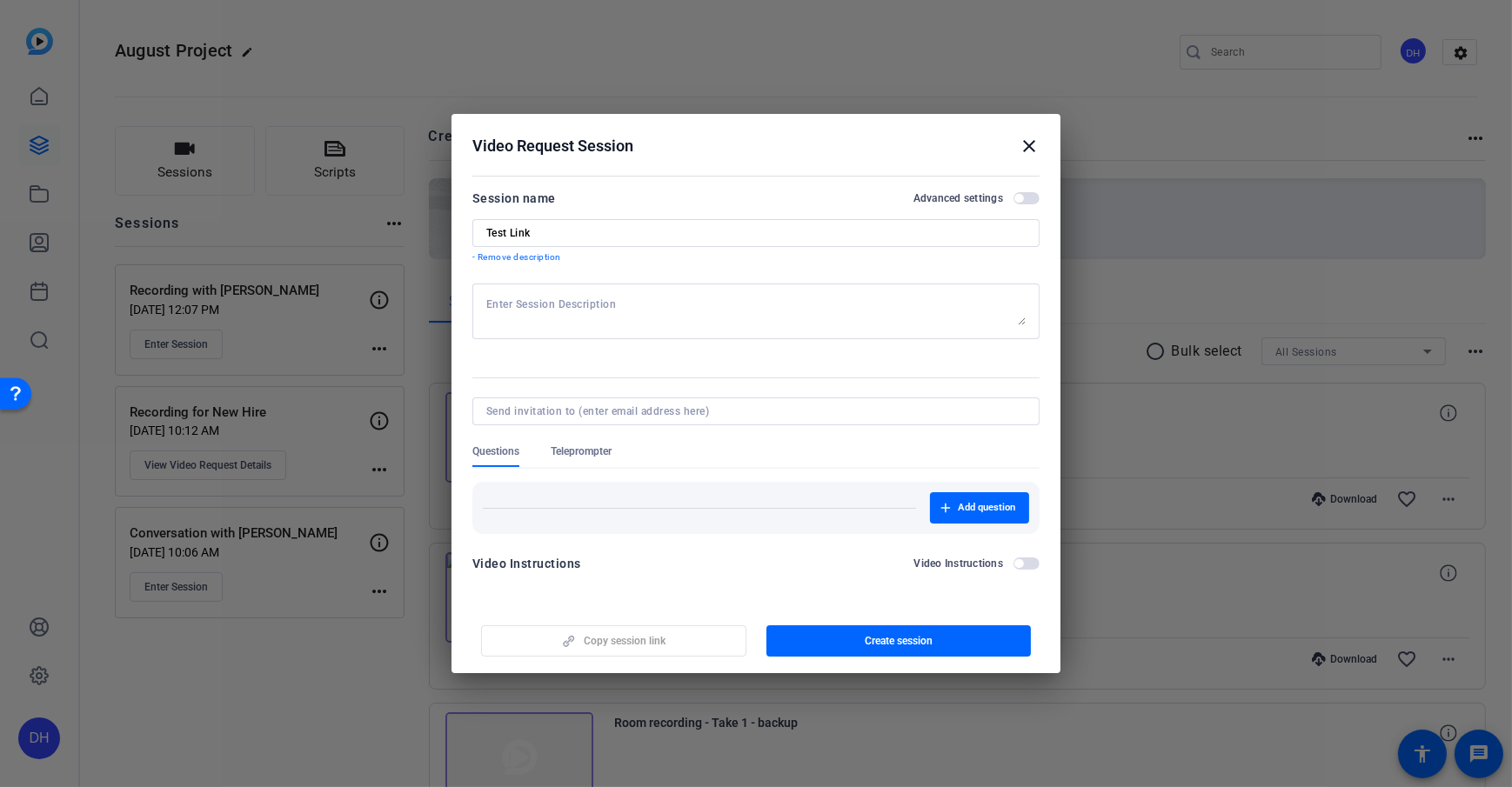 click on "- Remove description" at bounding box center (756, 257) 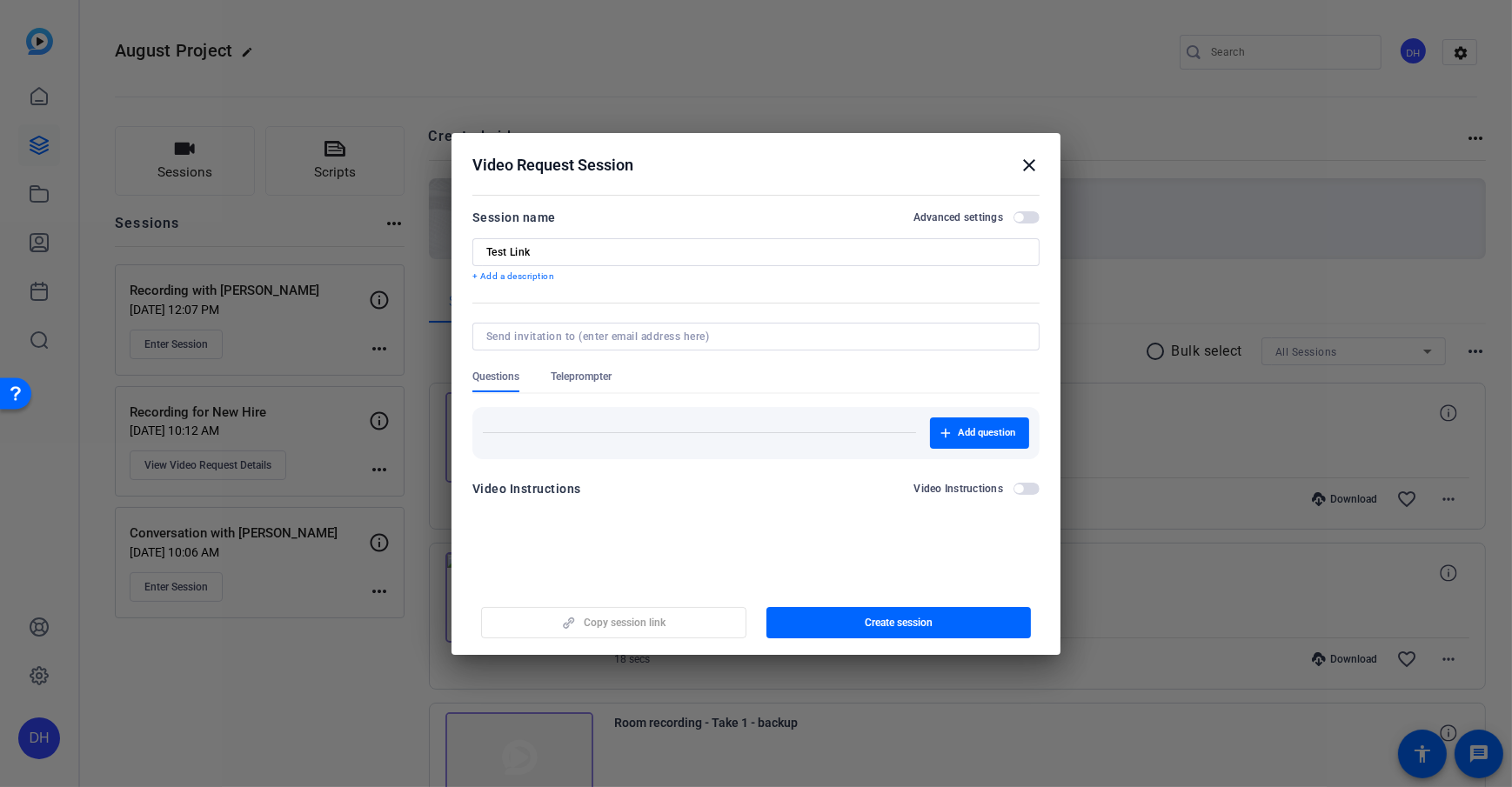 click on "Teleprompter" at bounding box center [581, 381] 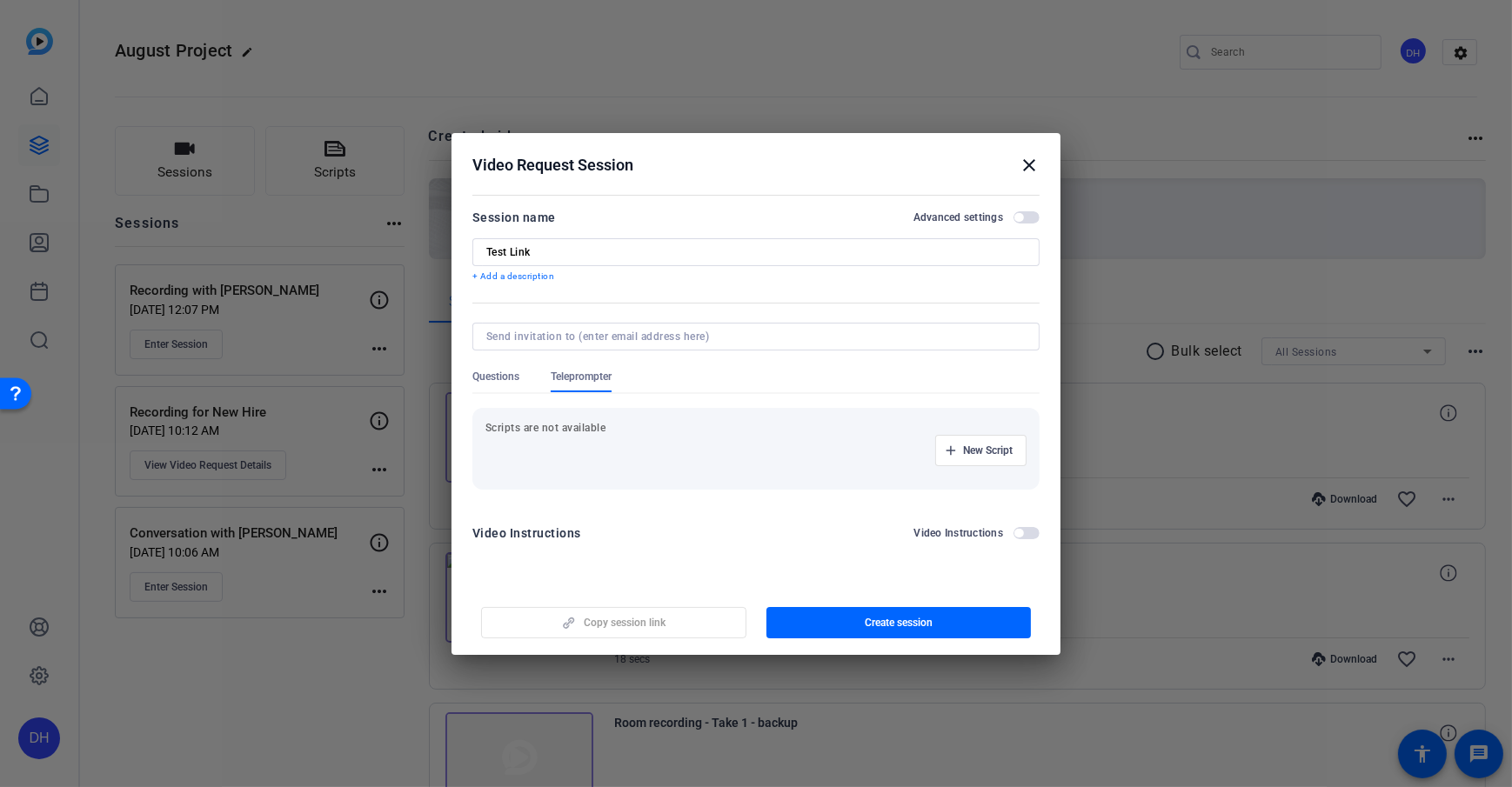 click on "Questions Teleprompter" 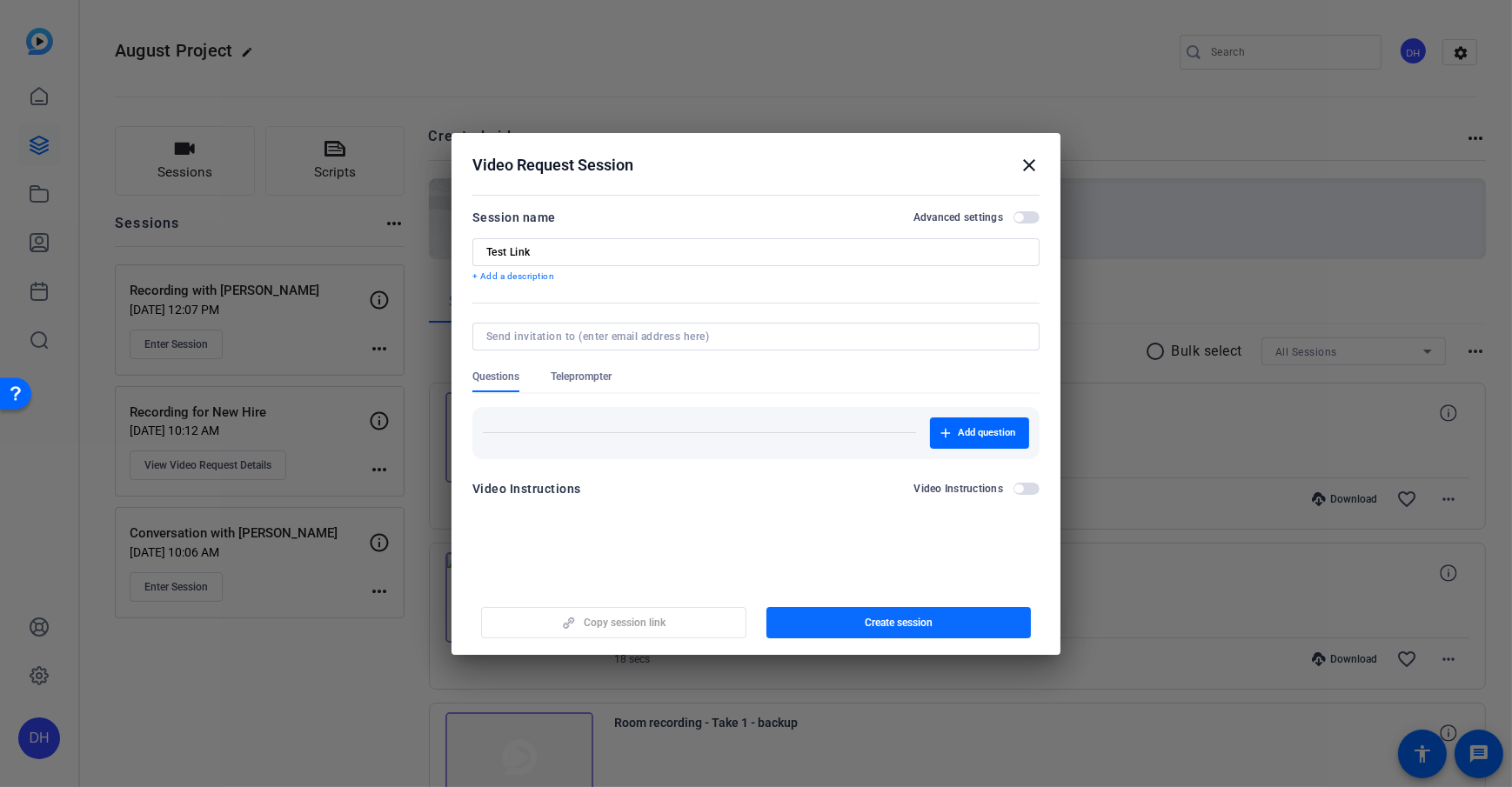click on "Create session" at bounding box center (899, 623) 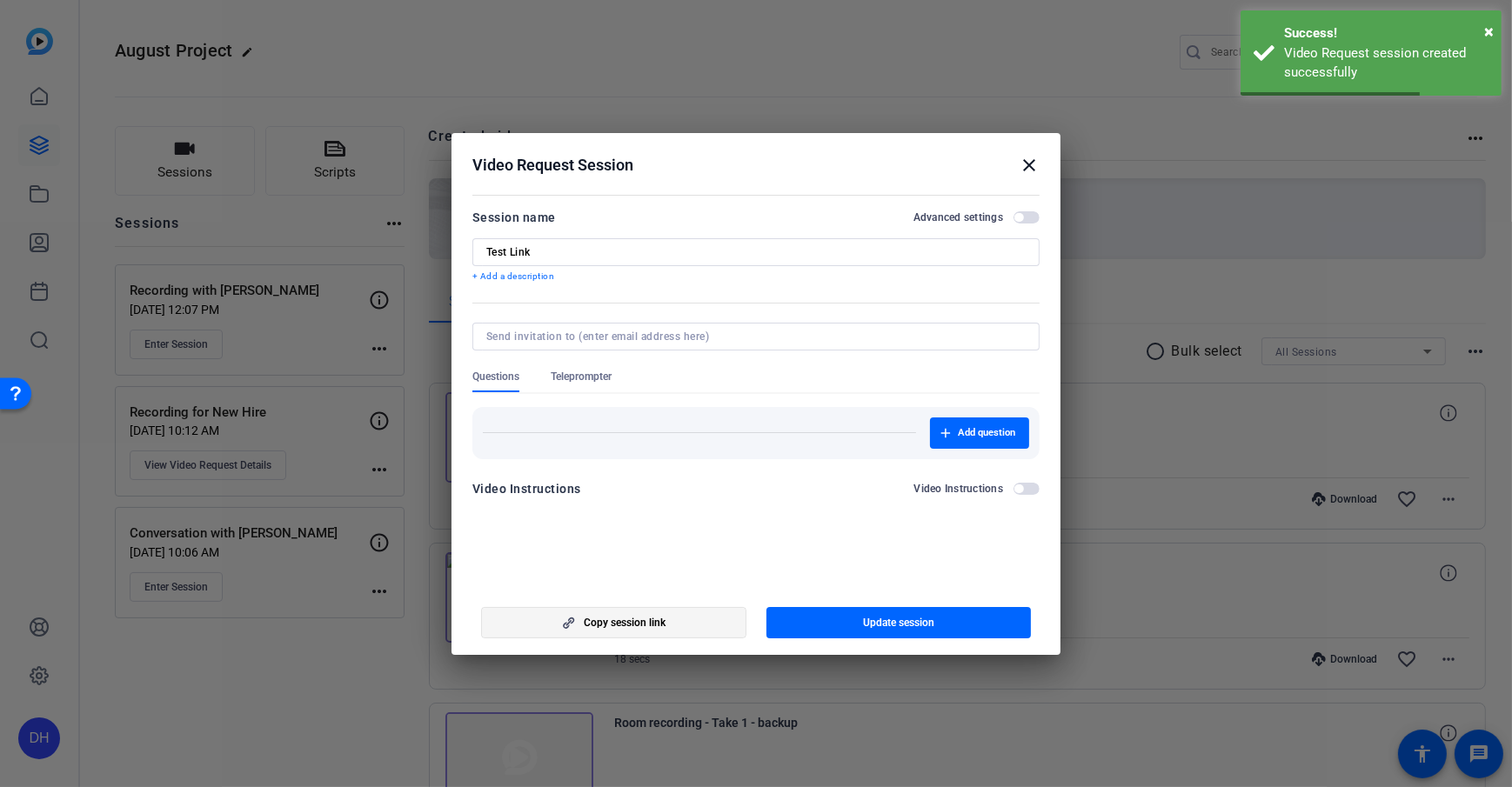 click on "Copy session link" at bounding box center [625, 623] 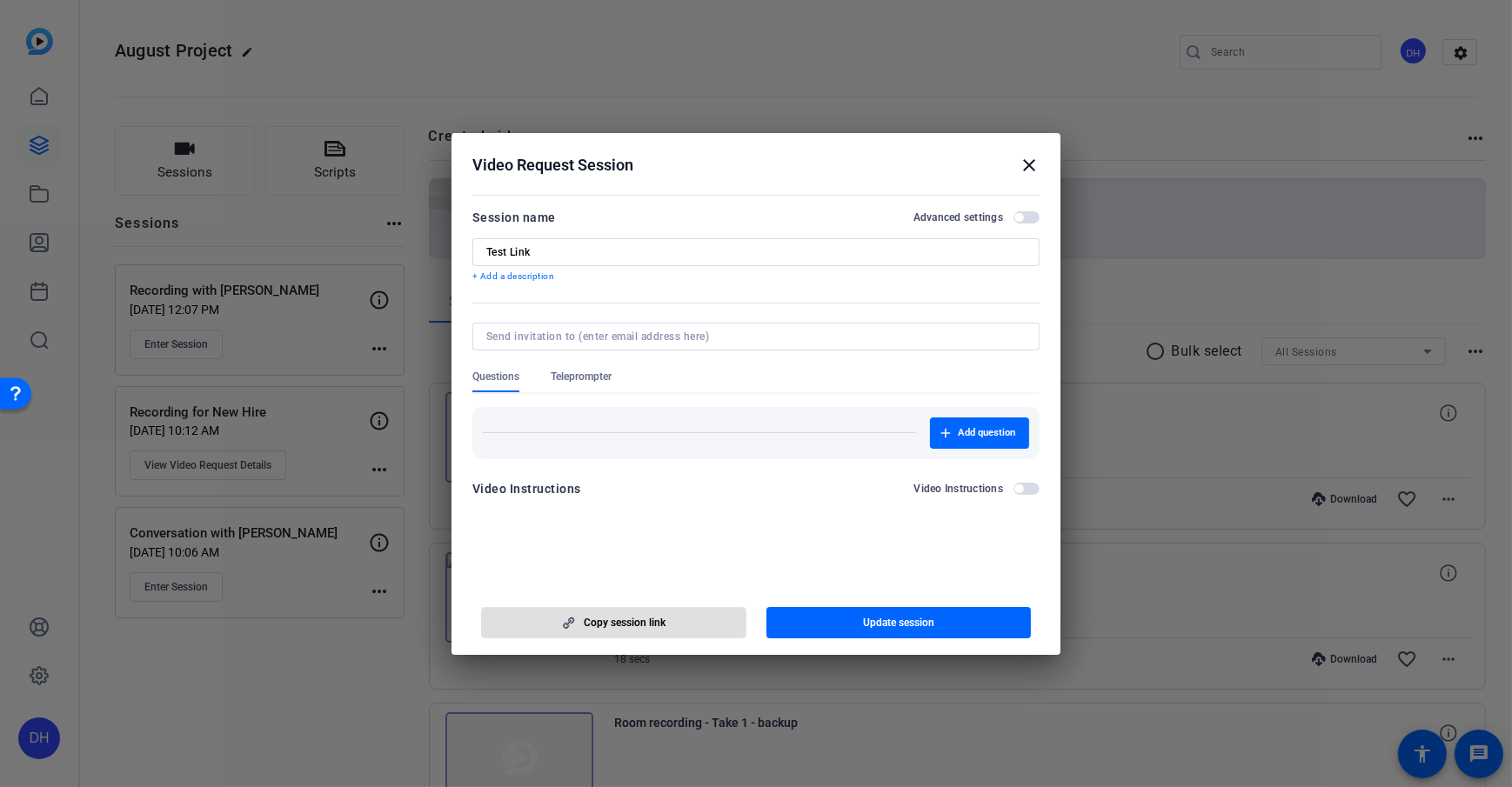 click on "Video Request Session  close Session name Advanced settings Test Link  + Add a description  Questions Teleprompter
Add question  Video Instructions Video Instructions
Copy session link   Update session" at bounding box center [756, 394] 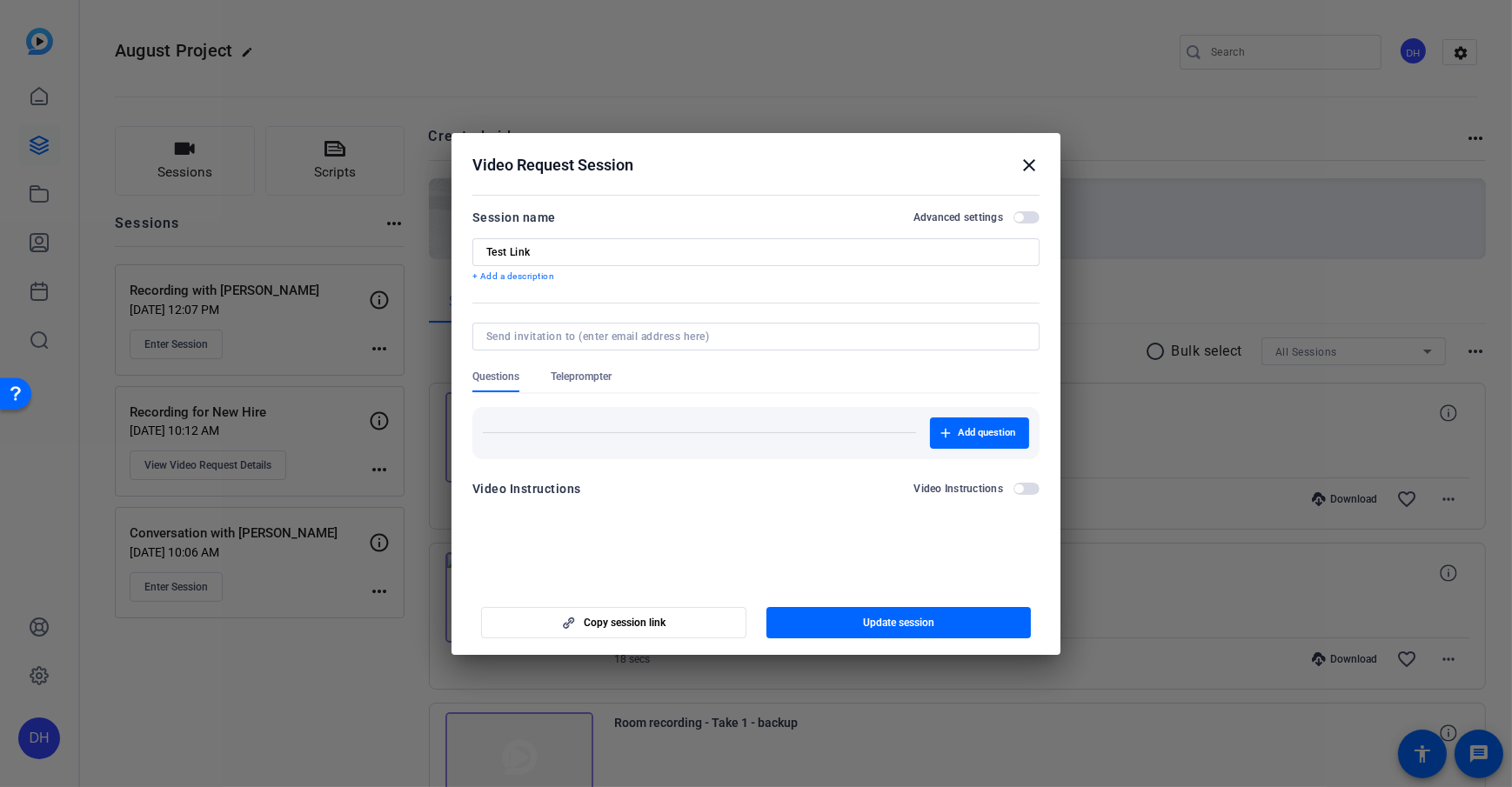 click on "Video Request Session  close Session name Advanced settings Test Link  + Add a description  Questions Teleprompter
Add question  Video Instructions Video Instructions
Copy session link   Update session" at bounding box center (756, 394) 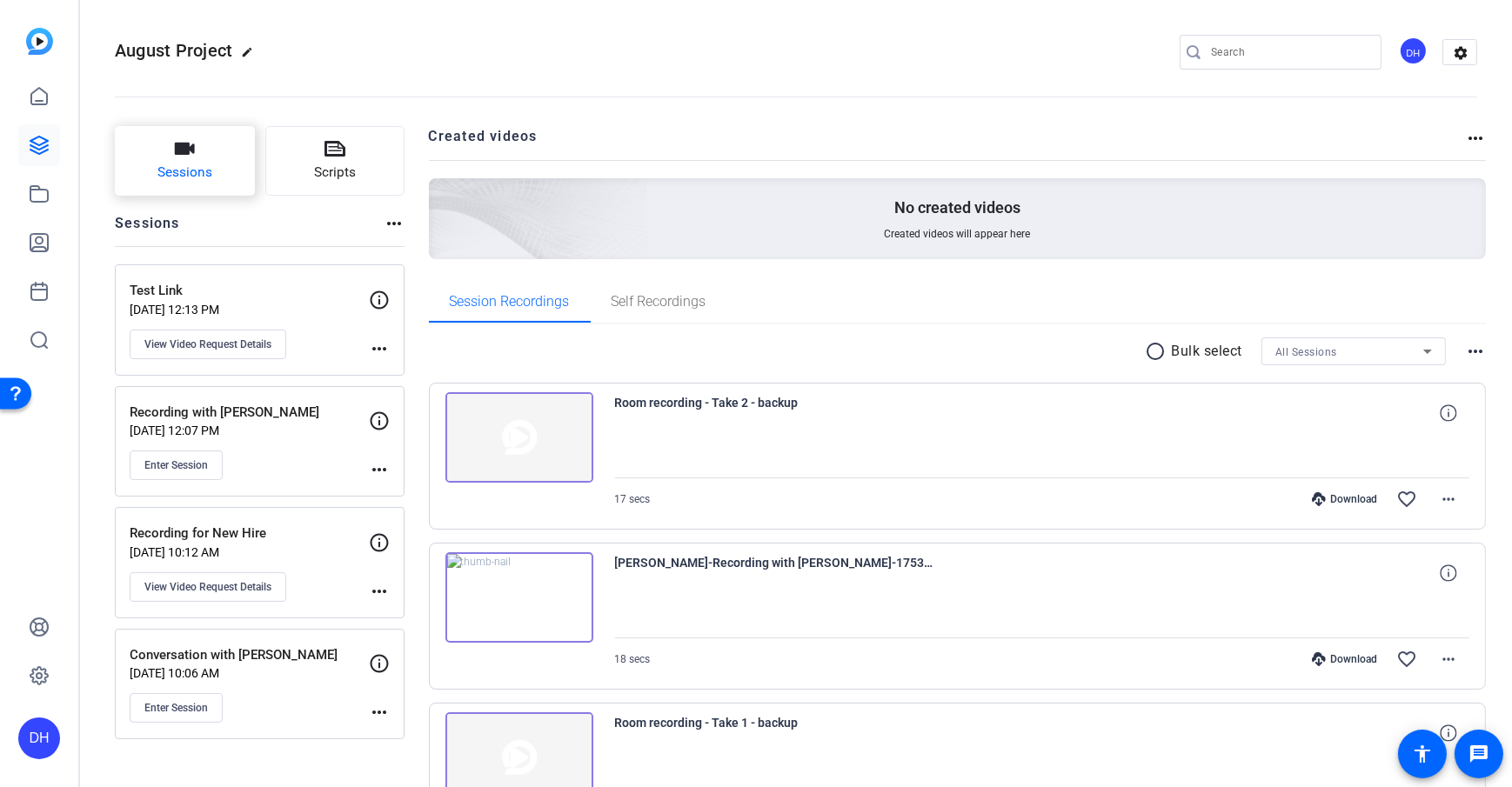 click 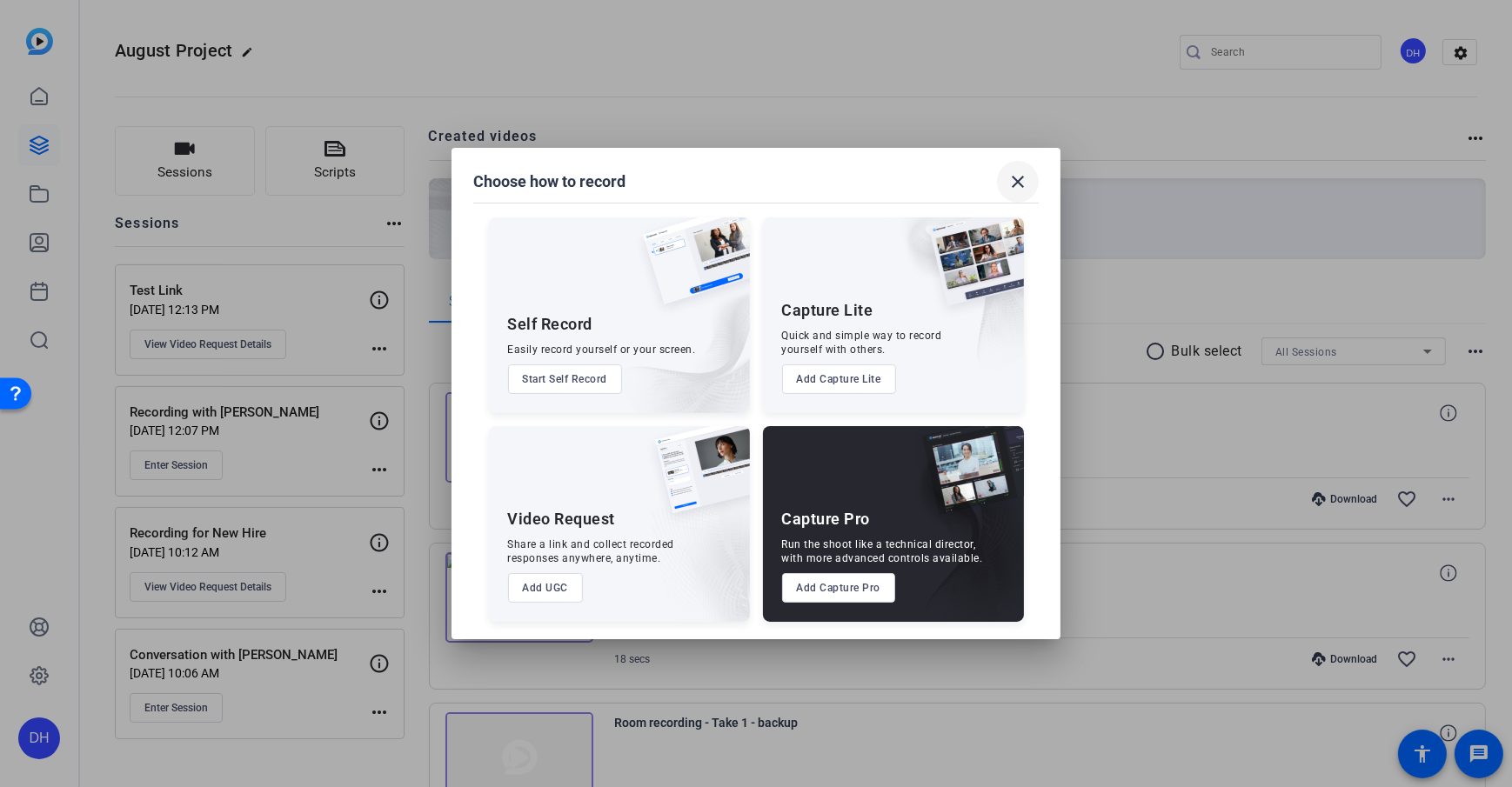click on "close" at bounding box center (1018, 182) 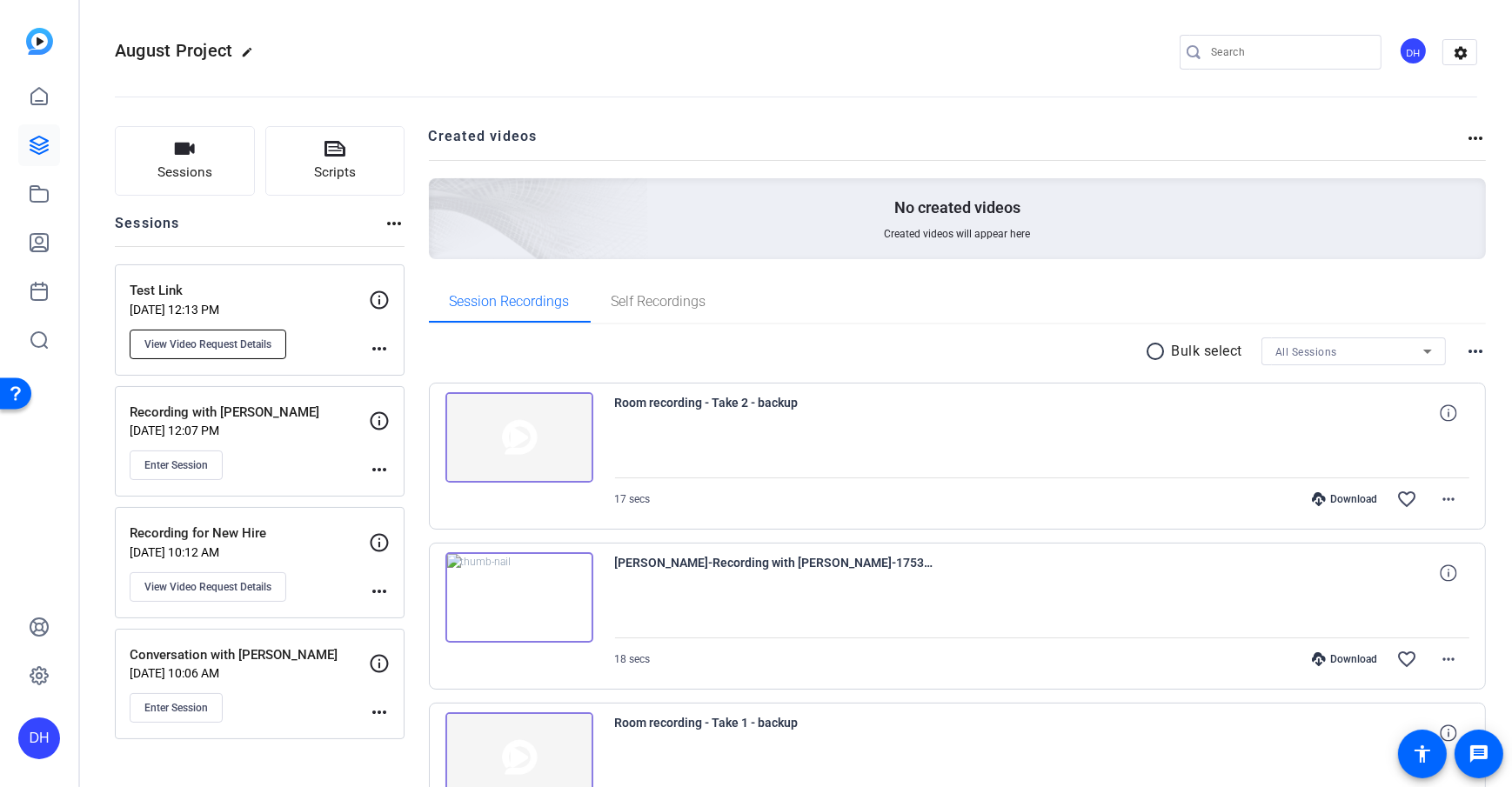 click on "View Video Request Details" 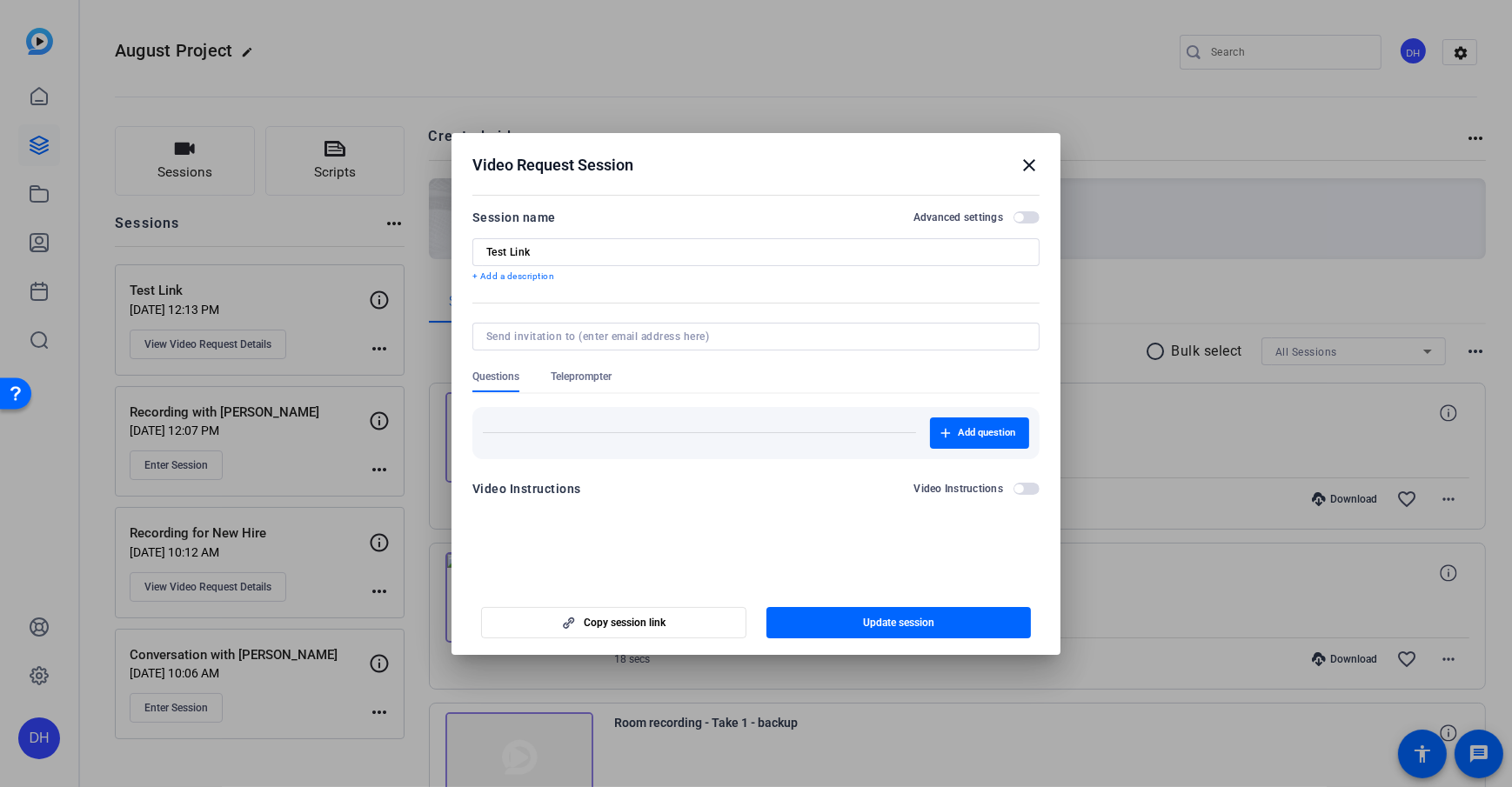 click on "Video Request Session  close" at bounding box center [756, 161] 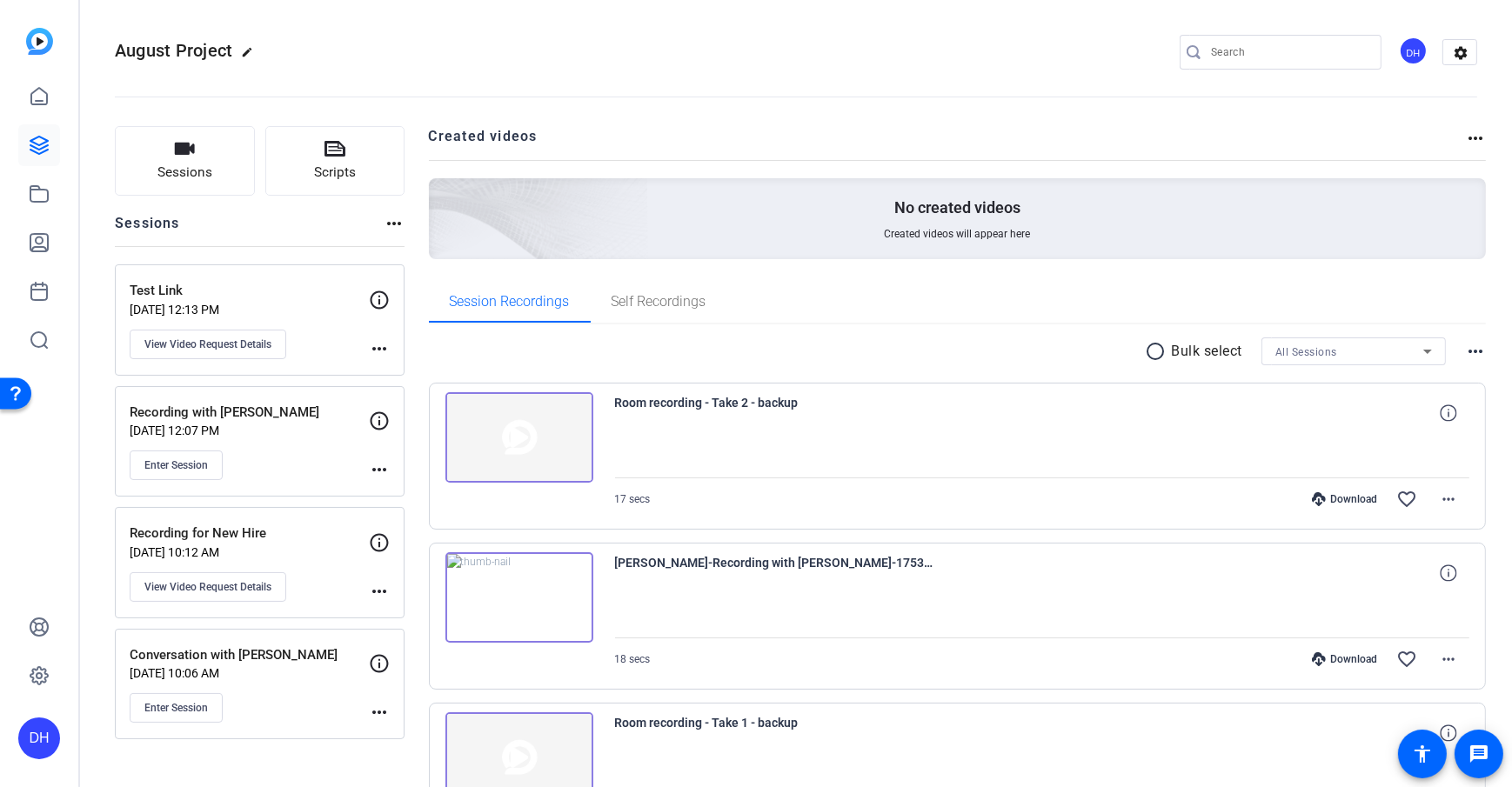 click on "Sessions
Scripts  Sessions more_horiz  Test Link   [DATE] 12:13 PM  View Video Request Details
more_horiz  Recording with [PERSON_NAME]   [DATE] 12:07 PM  Enter Session
more_horiz  Recording for New Hire   [DATE] 10:12 AM  View Video Request Details
more_horiz  Conversation with [PERSON_NAME]   [DATE] 10:06 AM  Enter Session
more_horiz Created videos more_horiz No created videos Created videos will appear here Session Recordings Self Recordings radio_button_unchecked Bulk select All Sessions more_horiz
Room recording - Take 2 - backup
17 secs
Download  favorite_border more_horiz
[PERSON_NAME]-Recording with [PERSON_NAME]-1753377066276-webcam
18 secs
Download  favorite_border more_horiz
Room recording - Take 1 - backup
55 secs
Download  favorite_border more_horiz
54 secs
Download" 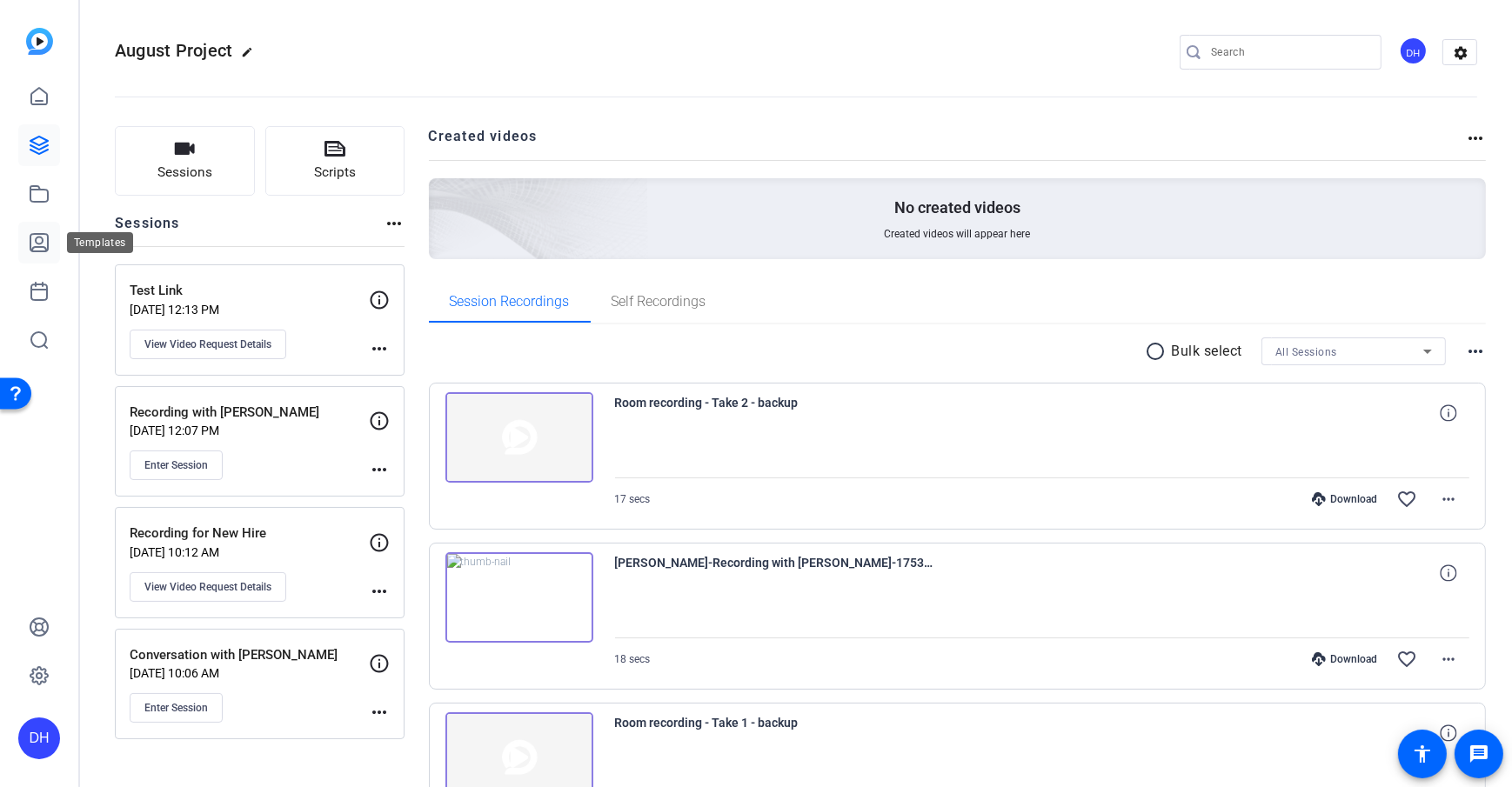 click 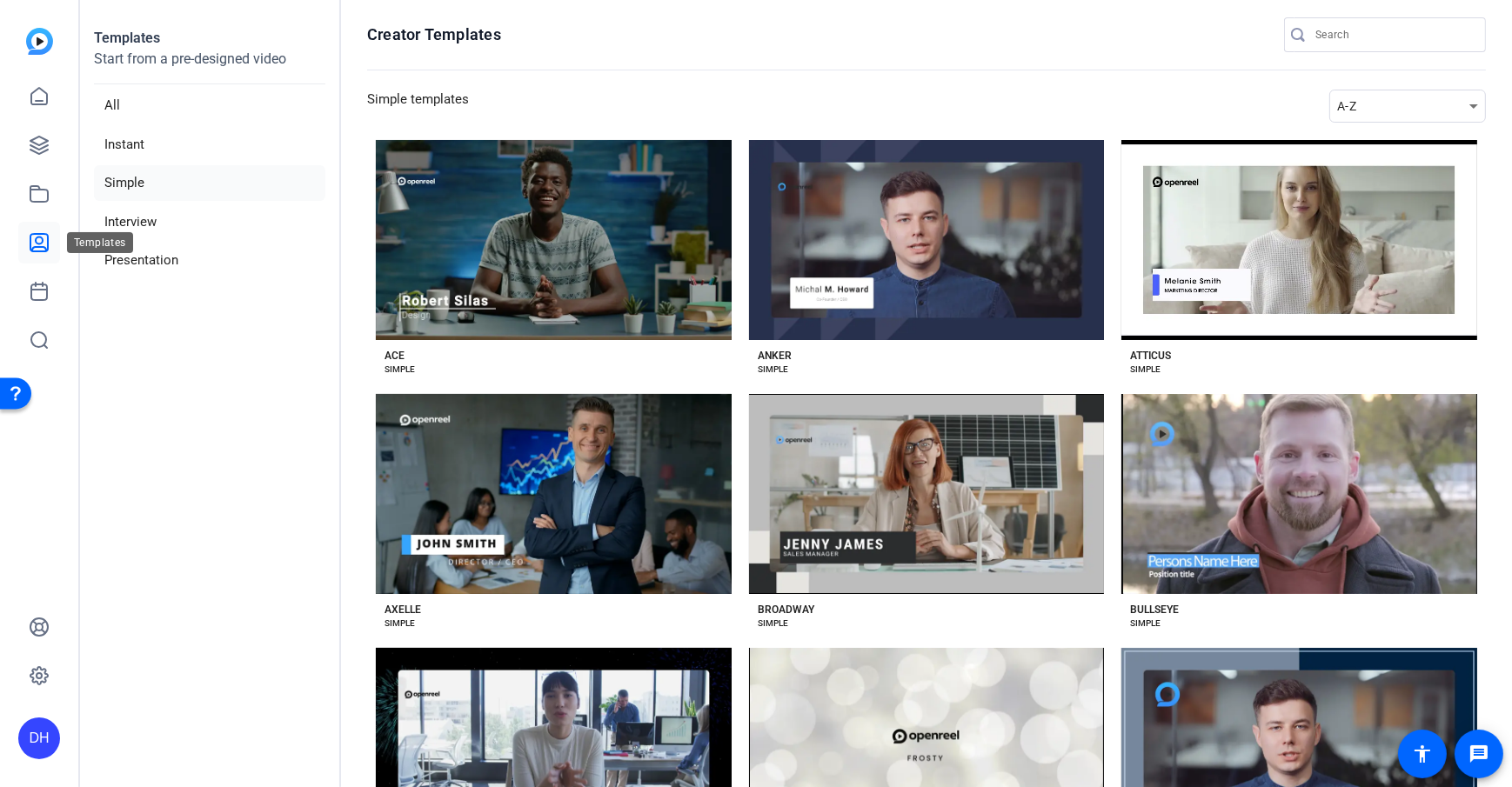 click 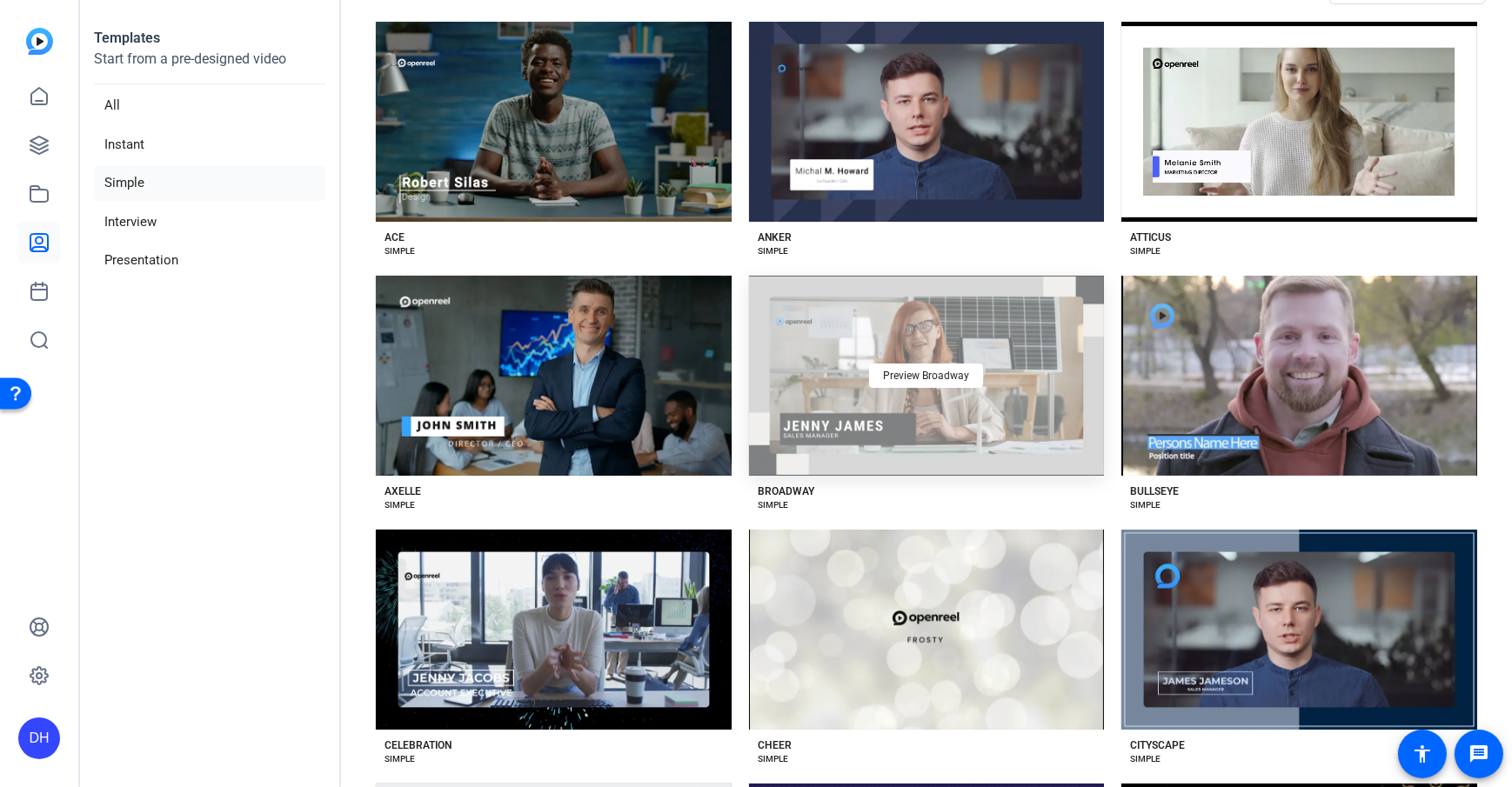 scroll, scrollTop: 0, scrollLeft: 0, axis: both 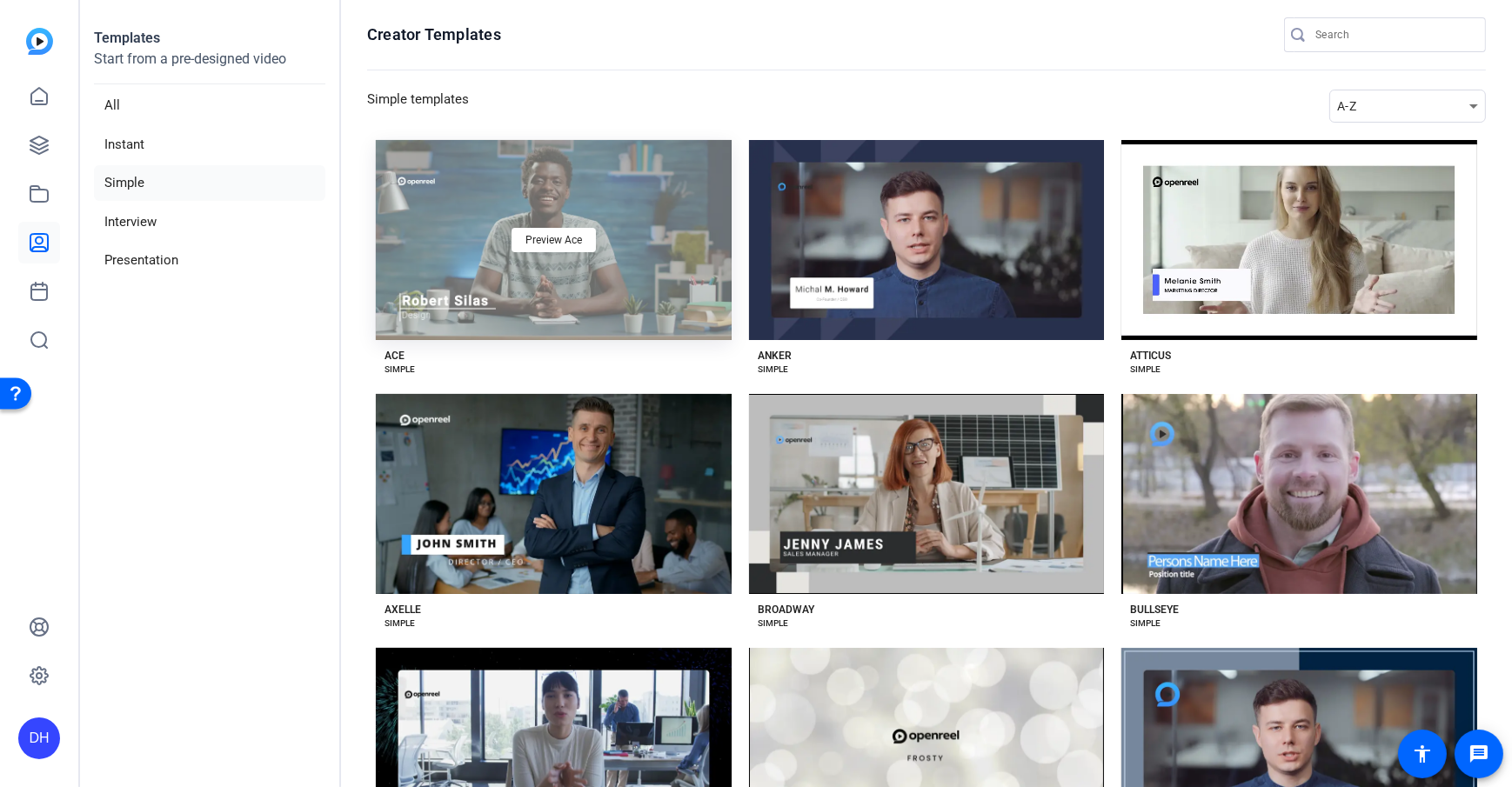 click on "Preview Ace" 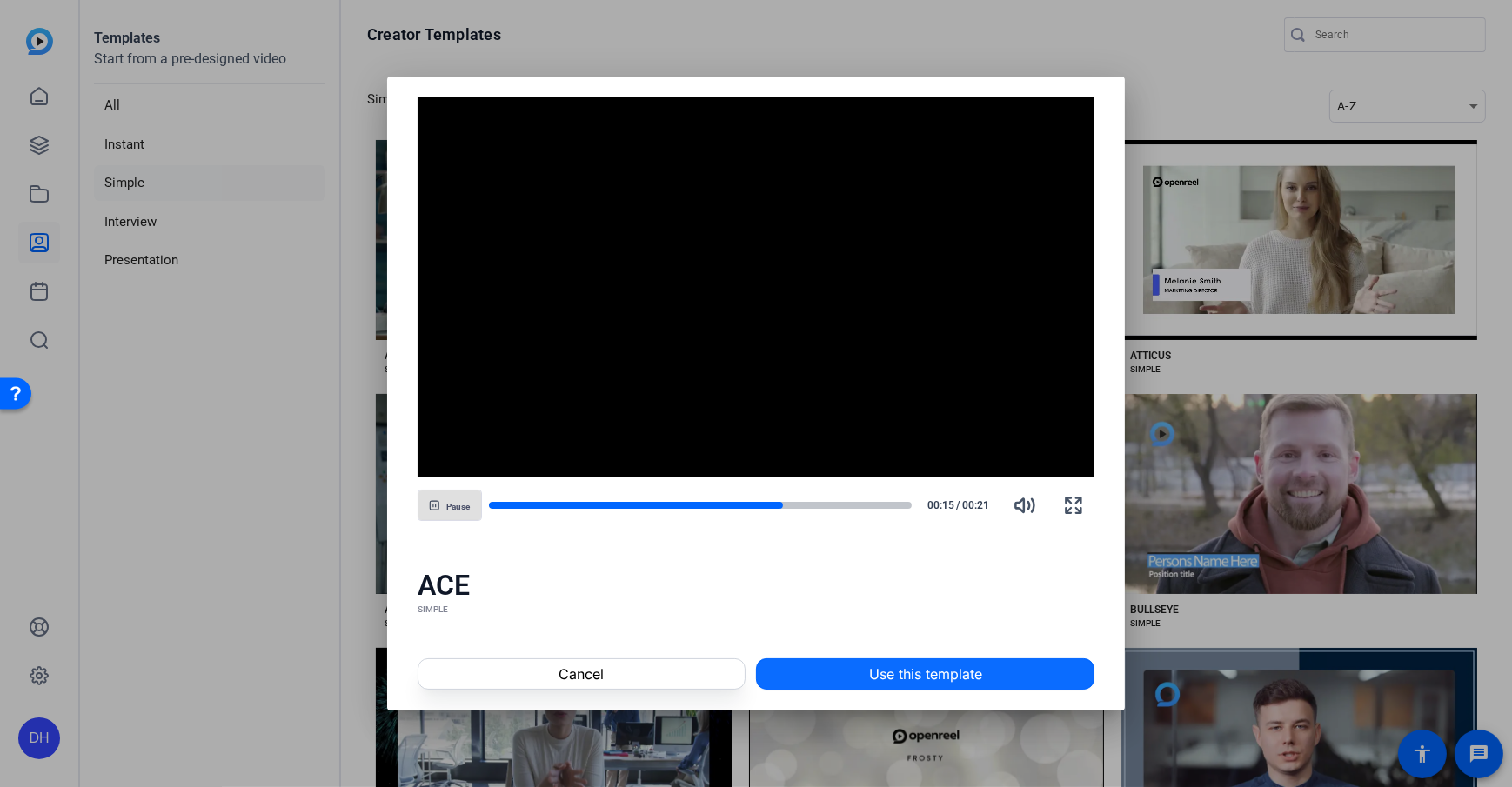 click on "Use this template" at bounding box center (926, 674) 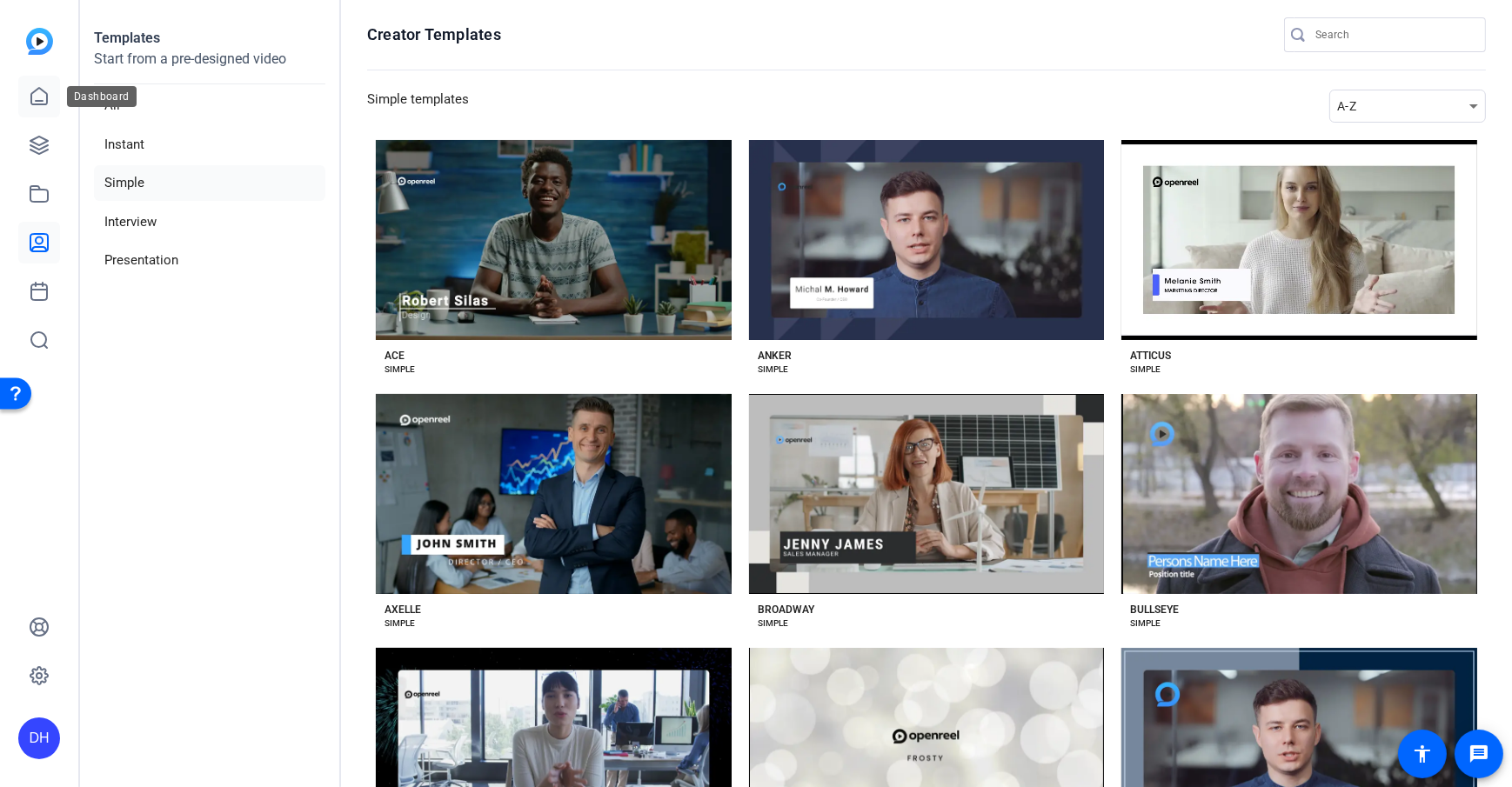 click 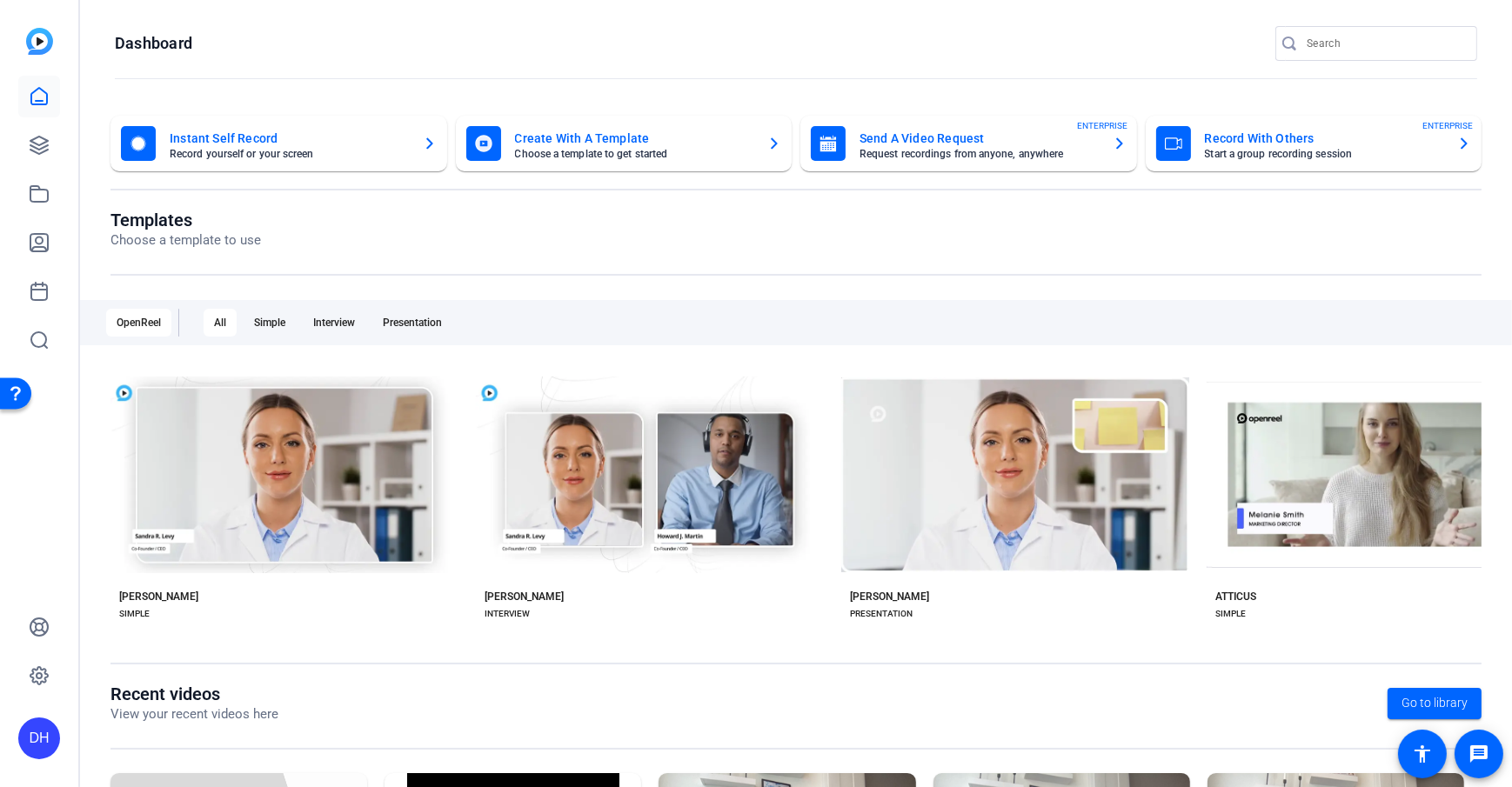 click on "DH" 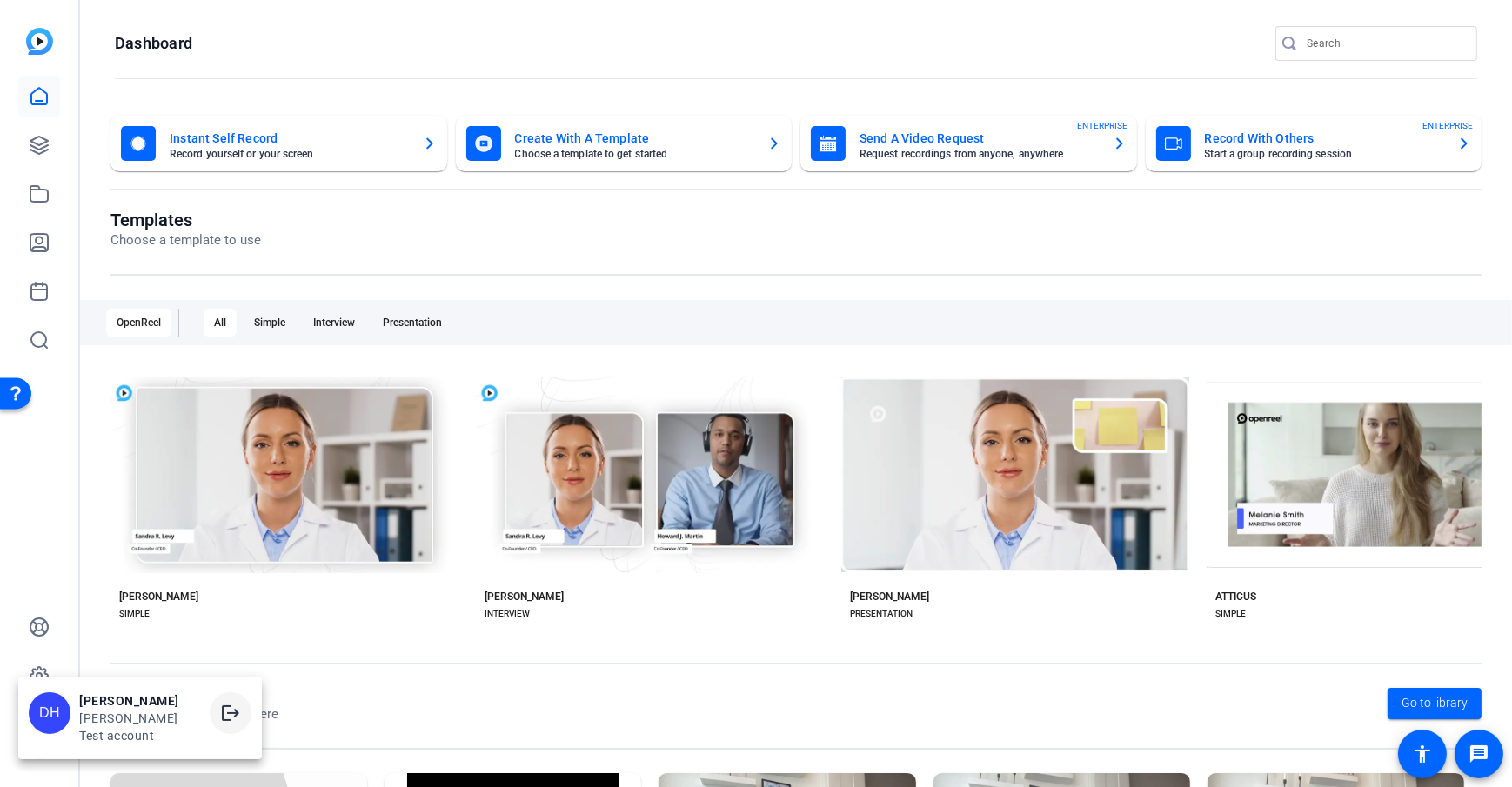 click on "logout" at bounding box center (231, 713) 